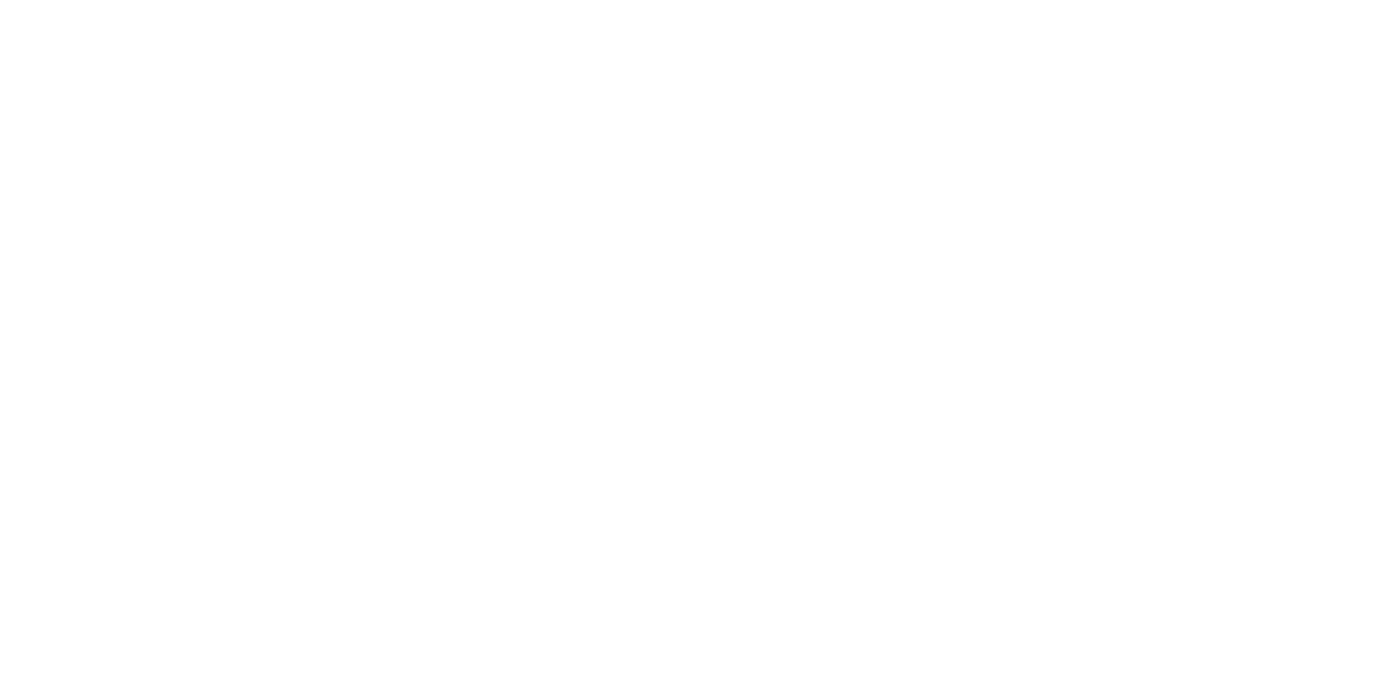 scroll, scrollTop: 0, scrollLeft: 0, axis: both 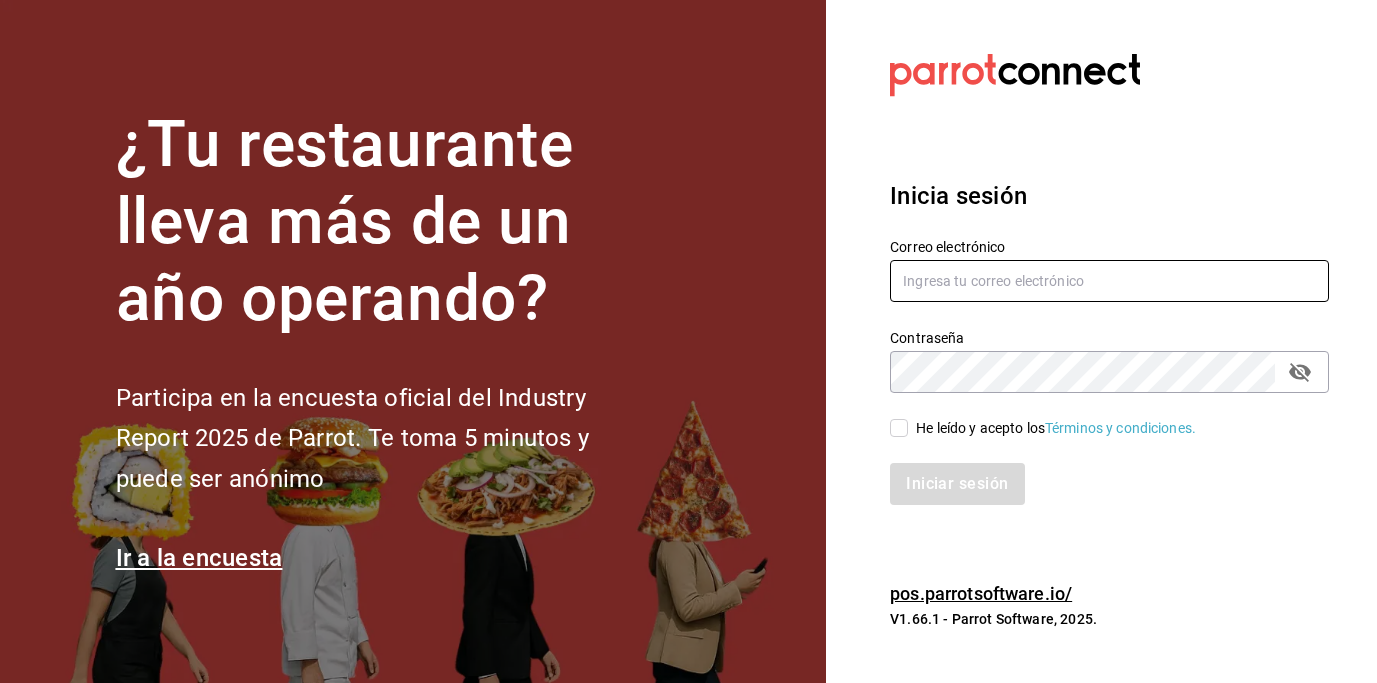 type on "[EMAIL]" 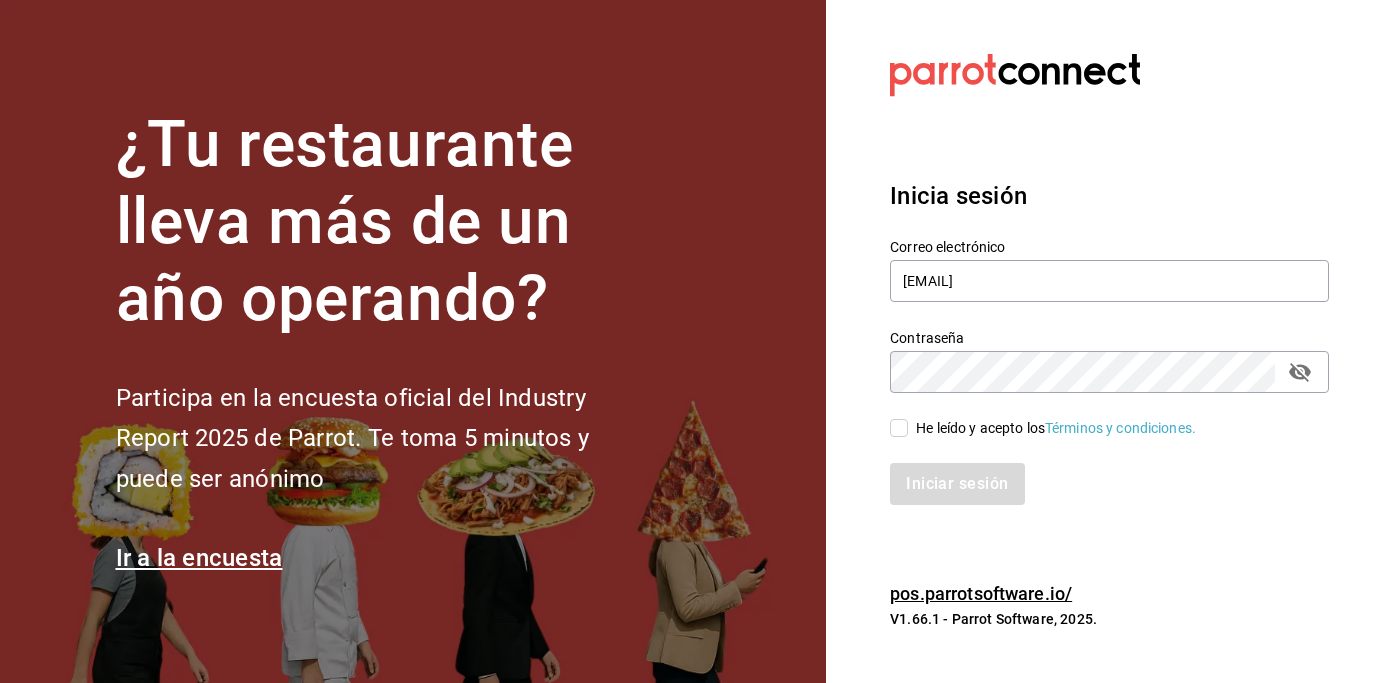 click on "He leído y acepto los  Términos y condiciones." at bounding box center (899, 428) 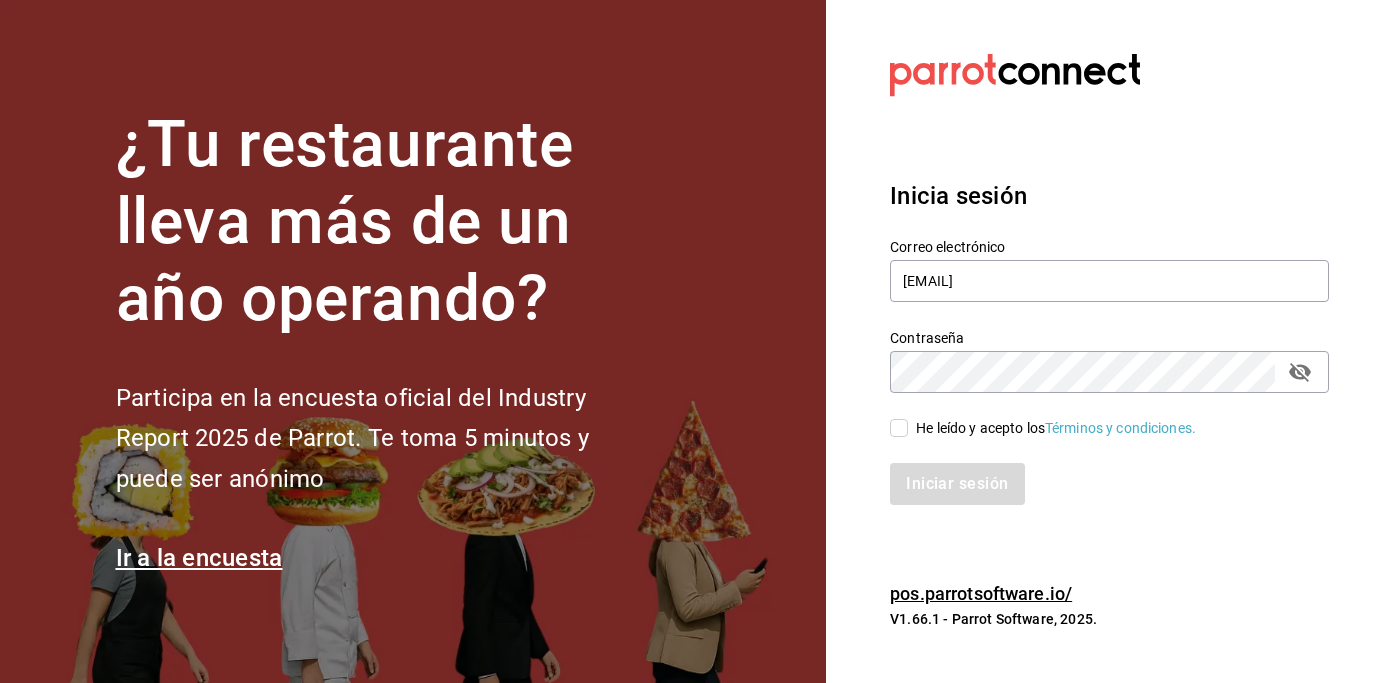 checkbox on "true" 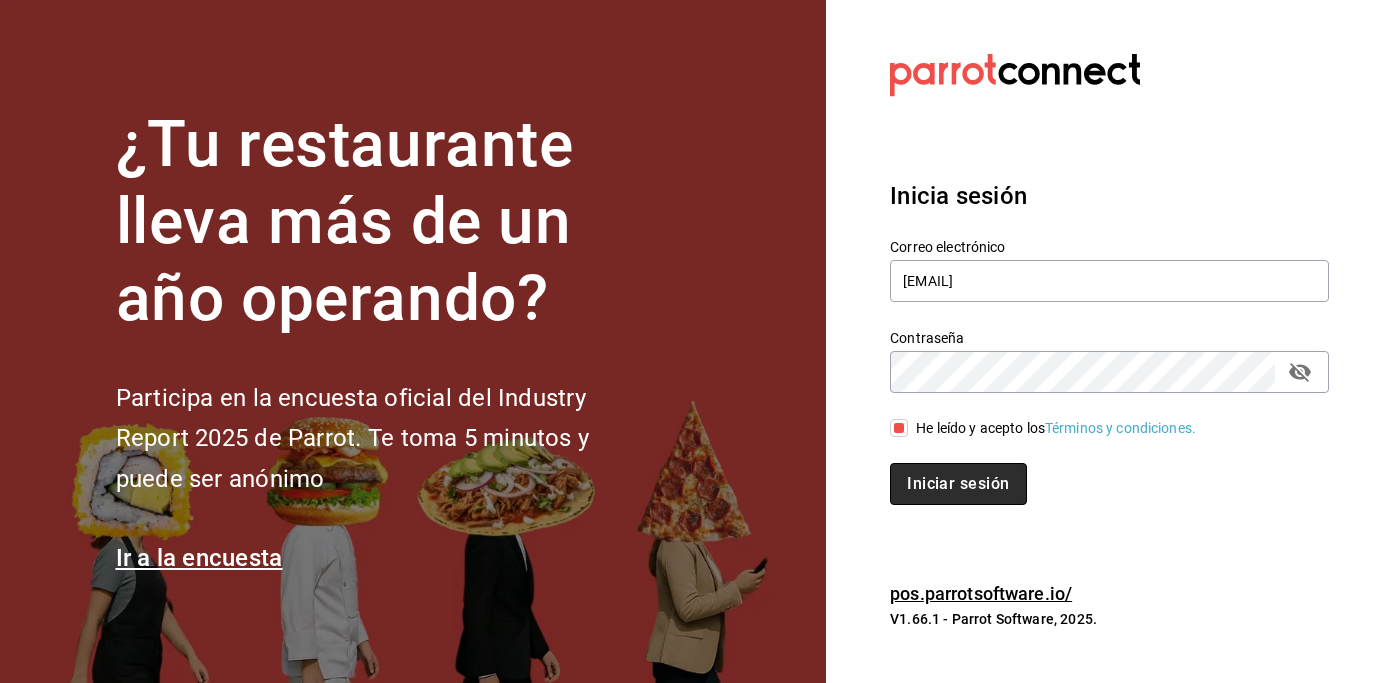 click on "Iniciar sesión" at bounding box center [958, 484] 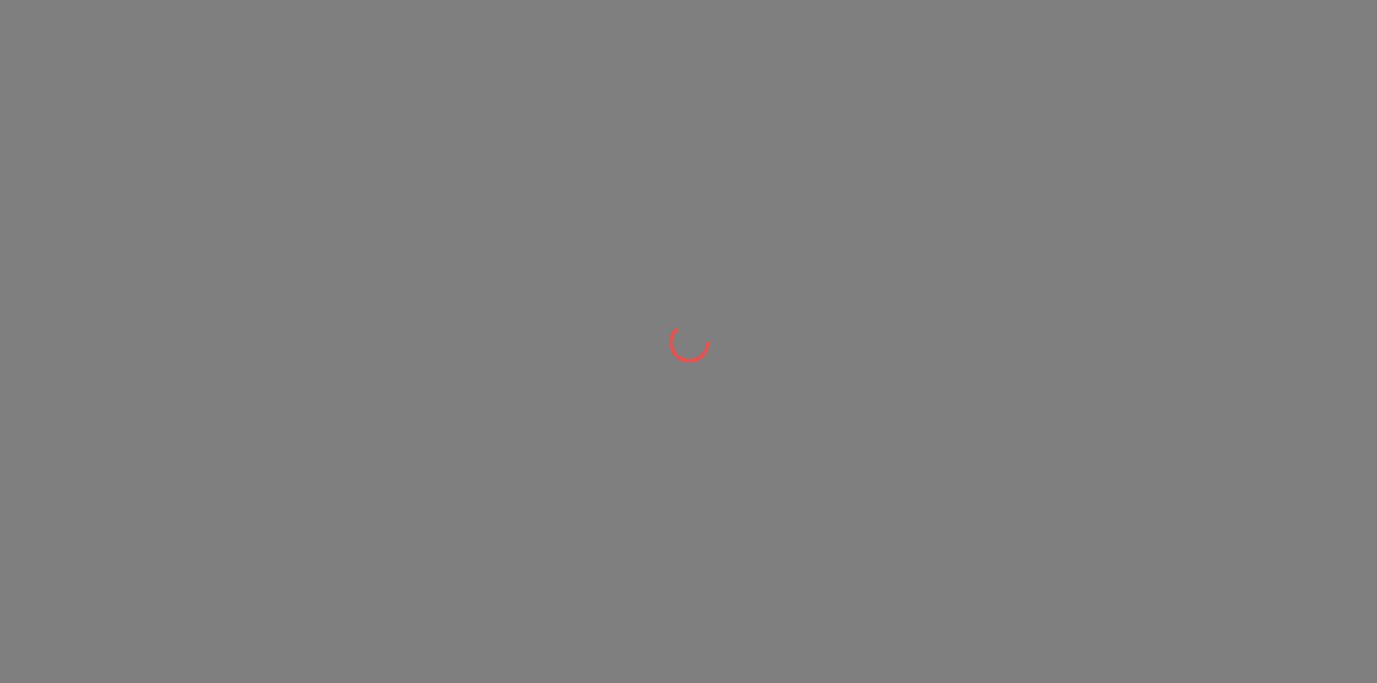 scroll, scrollTop: 0, scrollLeft: 0, axis: both 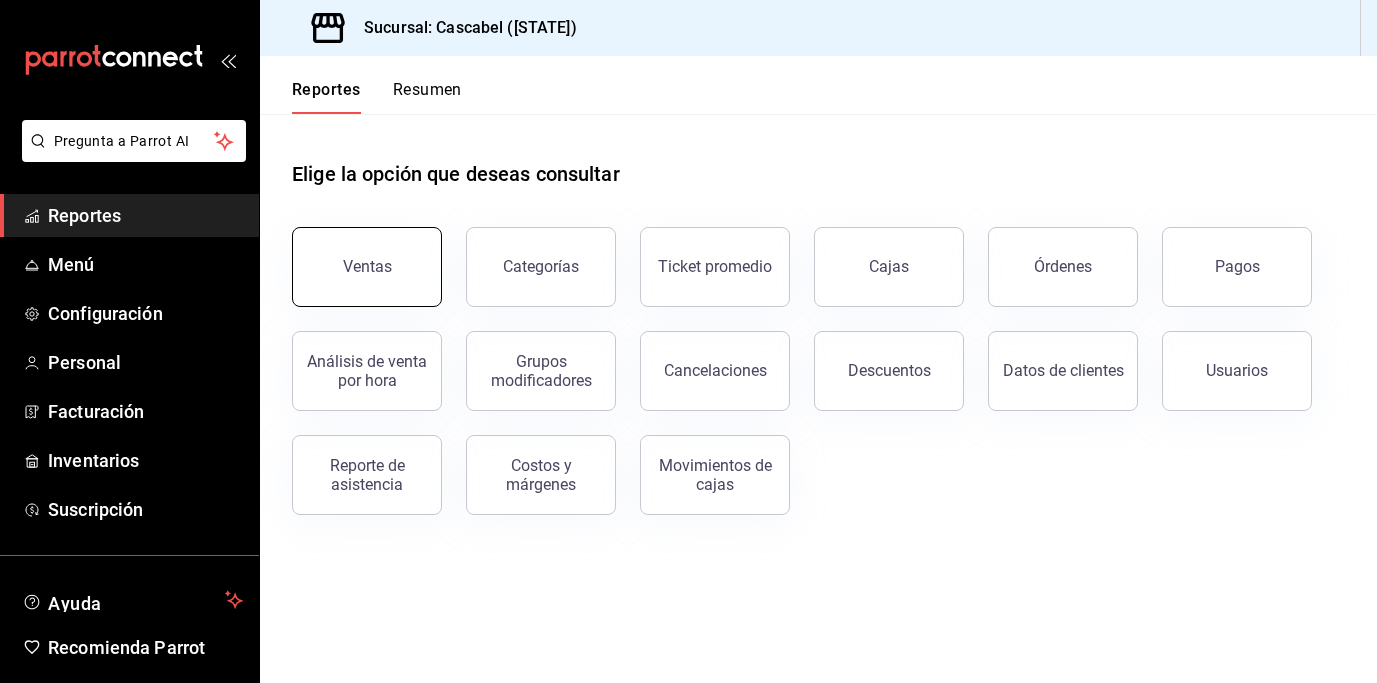 click on "Ventas" at bounding box center (367, 267) 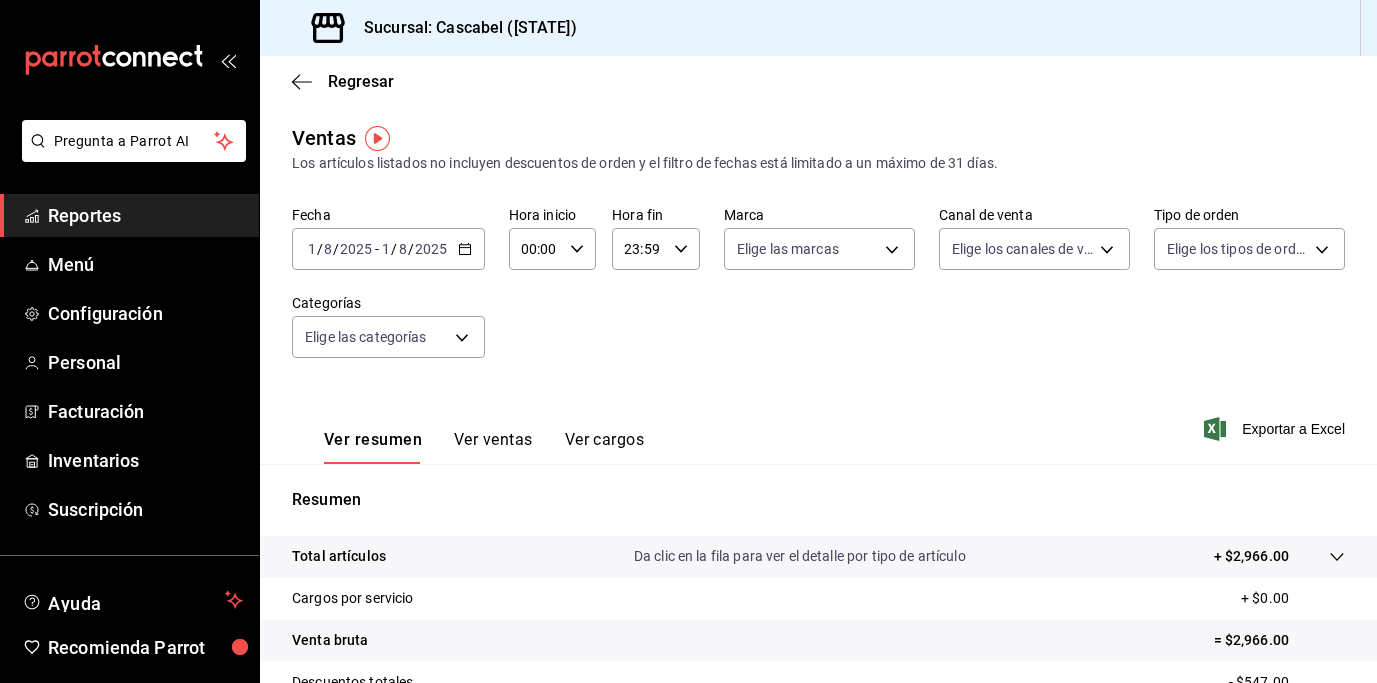 click 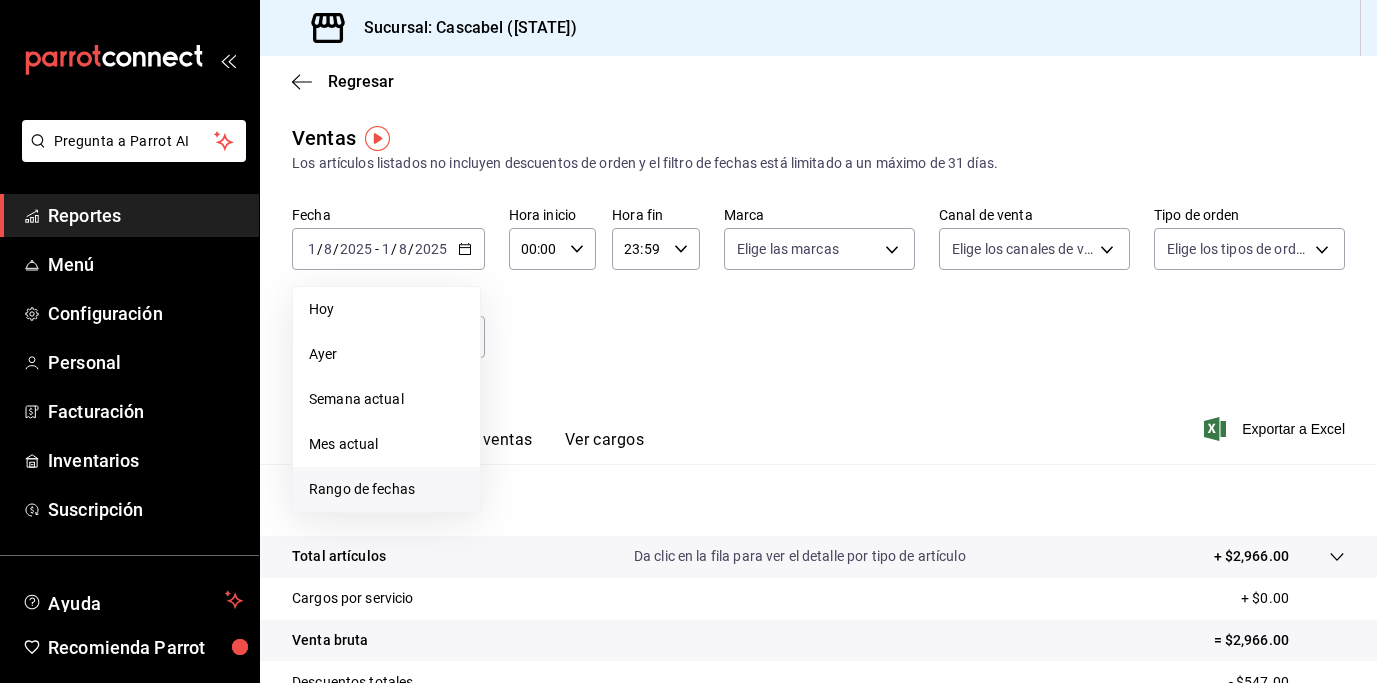 click on "Rango de fechas" at bounding box center (386, 489) 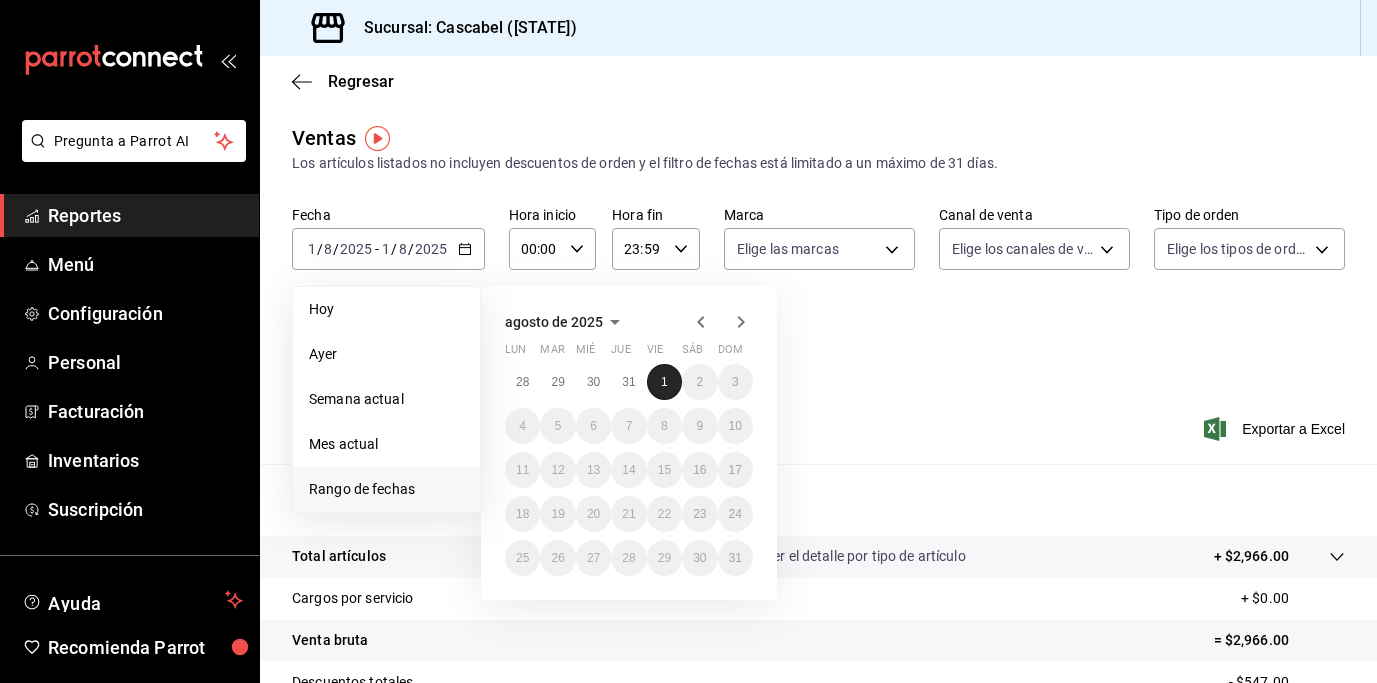 click on "1" at bounding box center [664, 382] 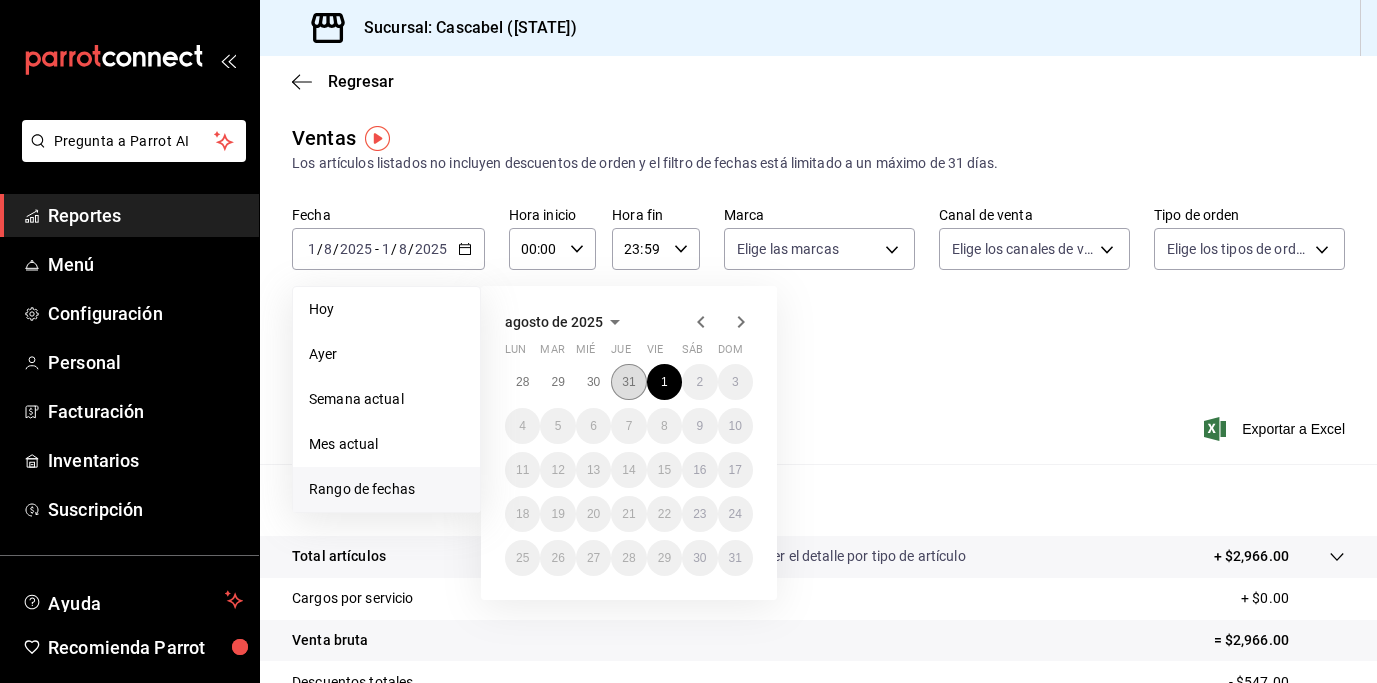 click on "31" at bounding box center (628, 382) 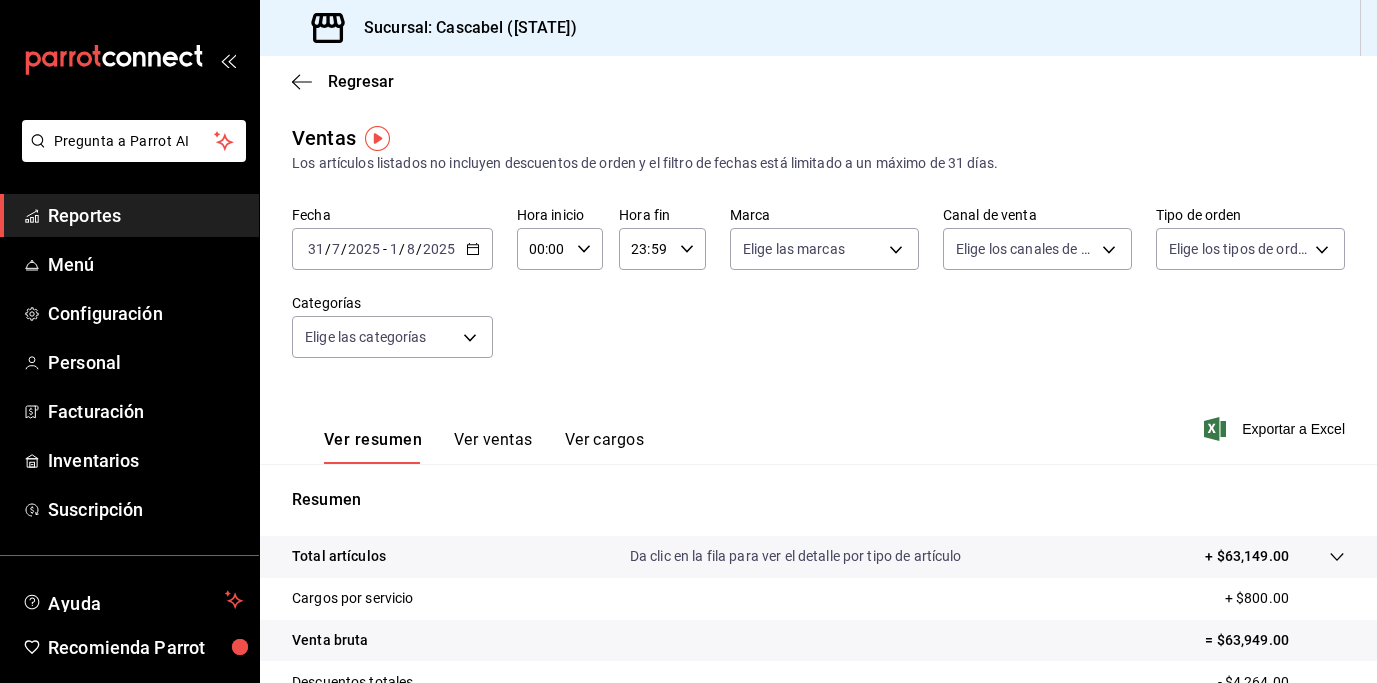 click 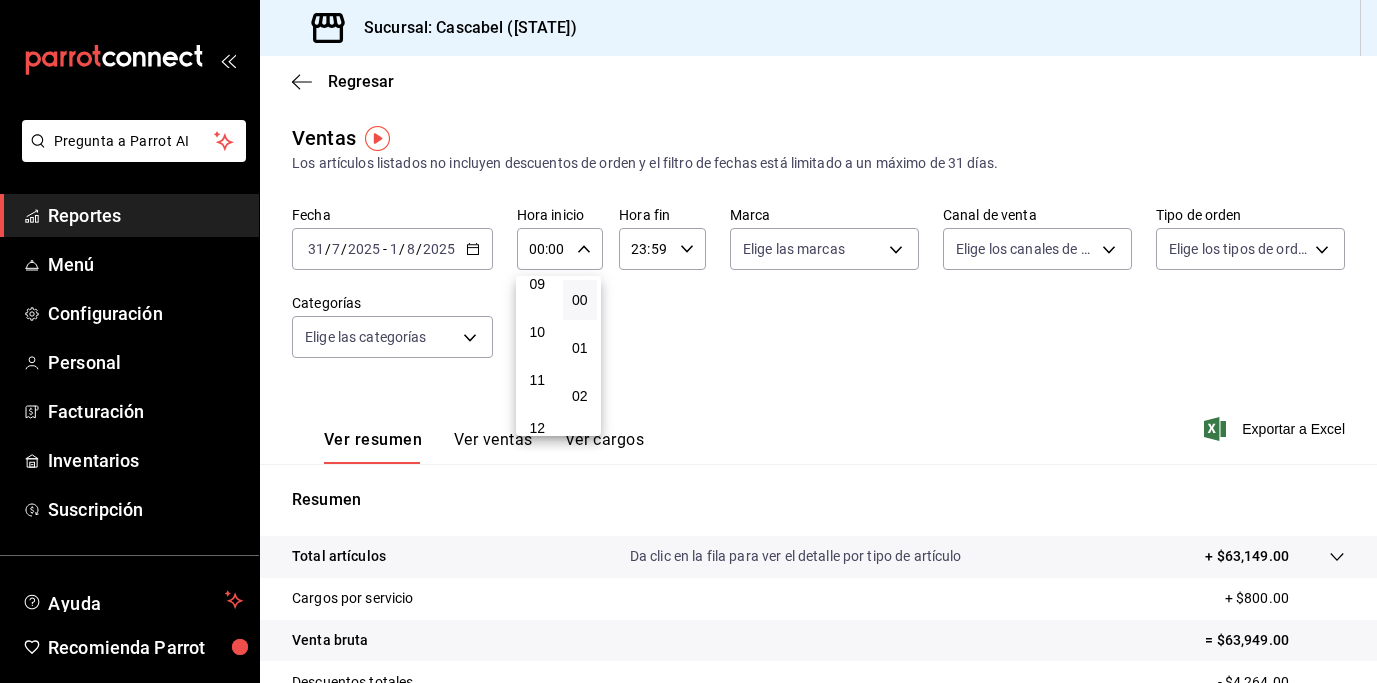 scroll, scrollTop: 480, scrollLeft: 0, axis: vertical 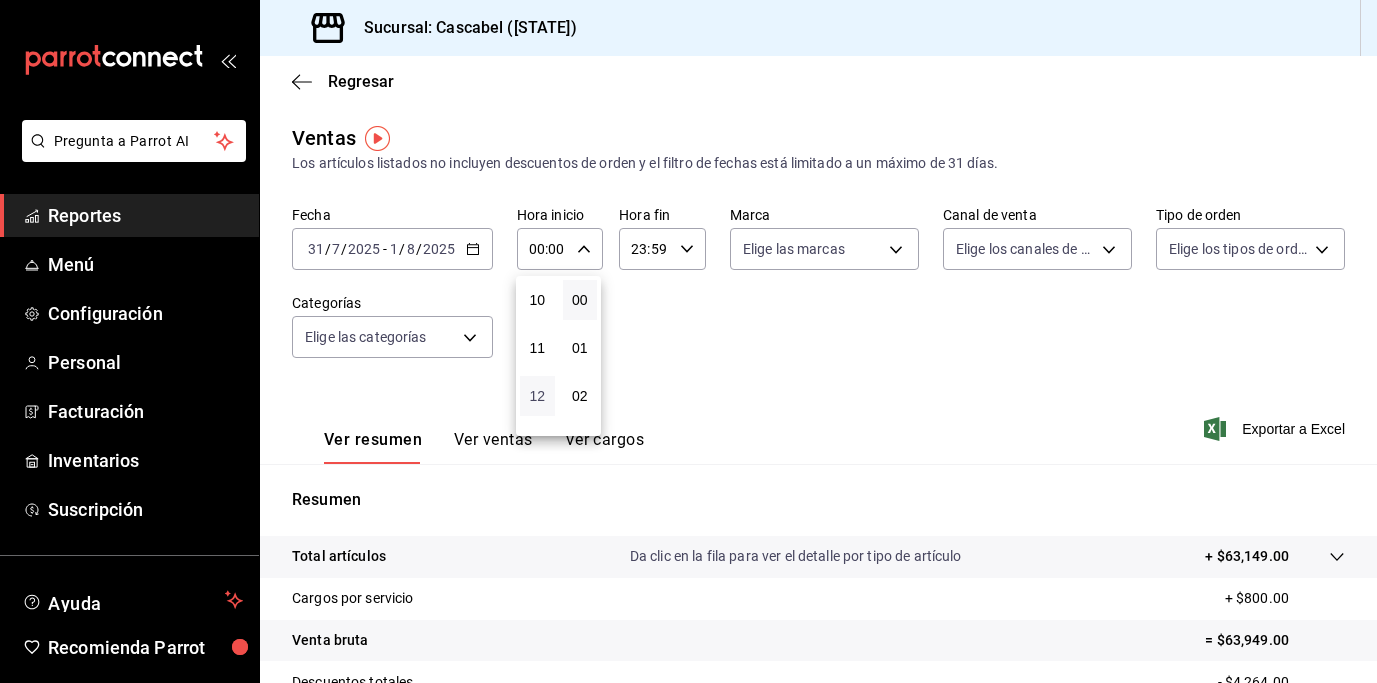 click on "12" at bounding box center (537, 396) 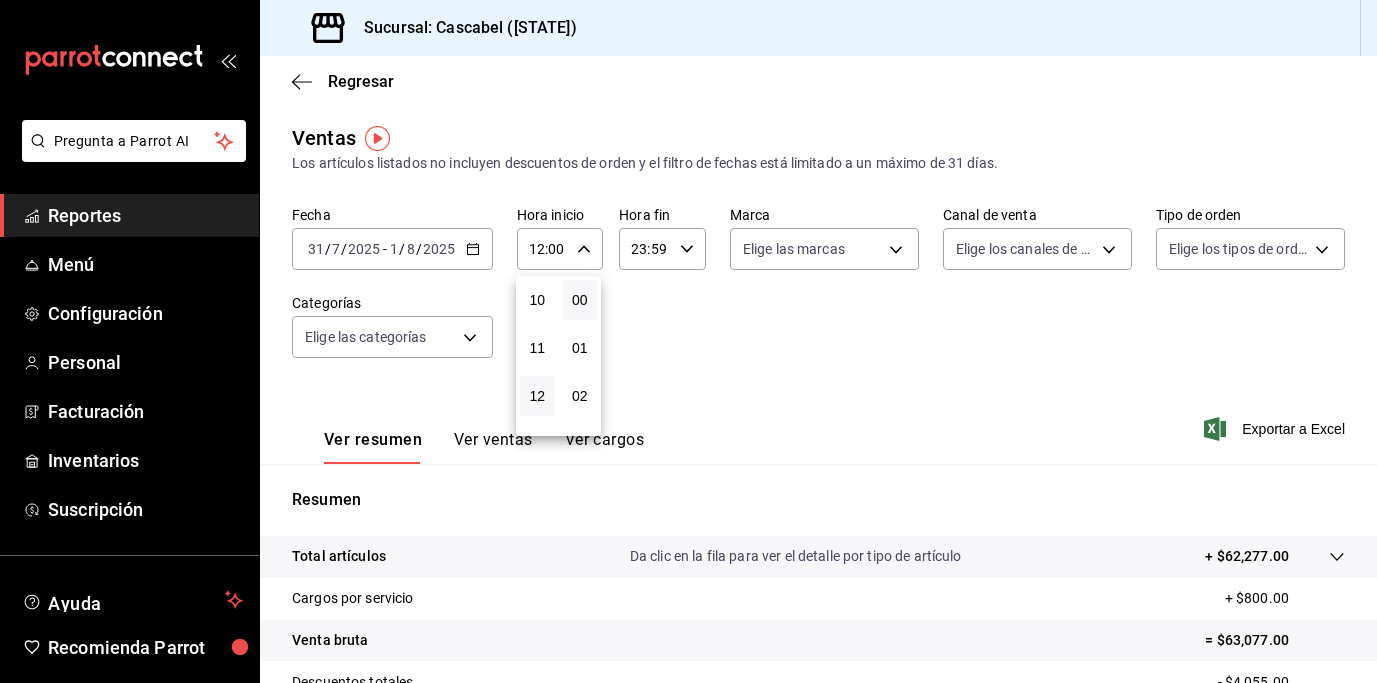 click at bounding box center (688, 341) 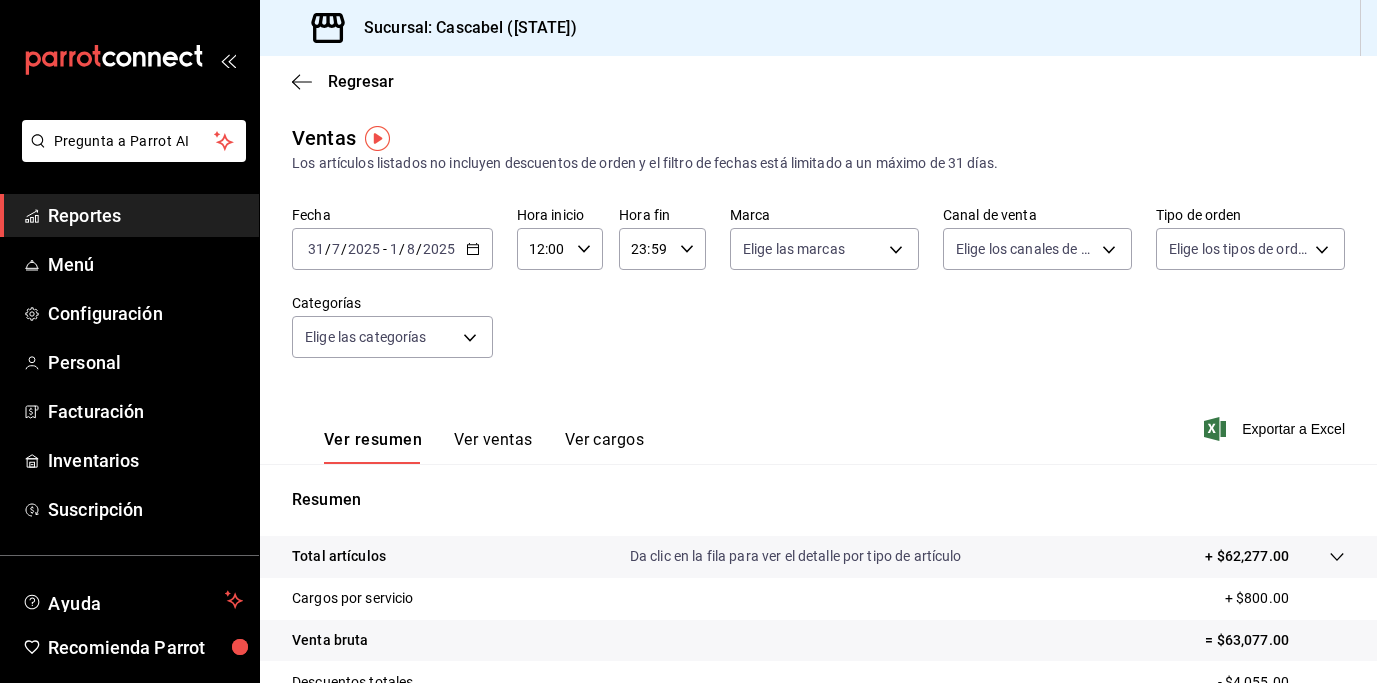 click 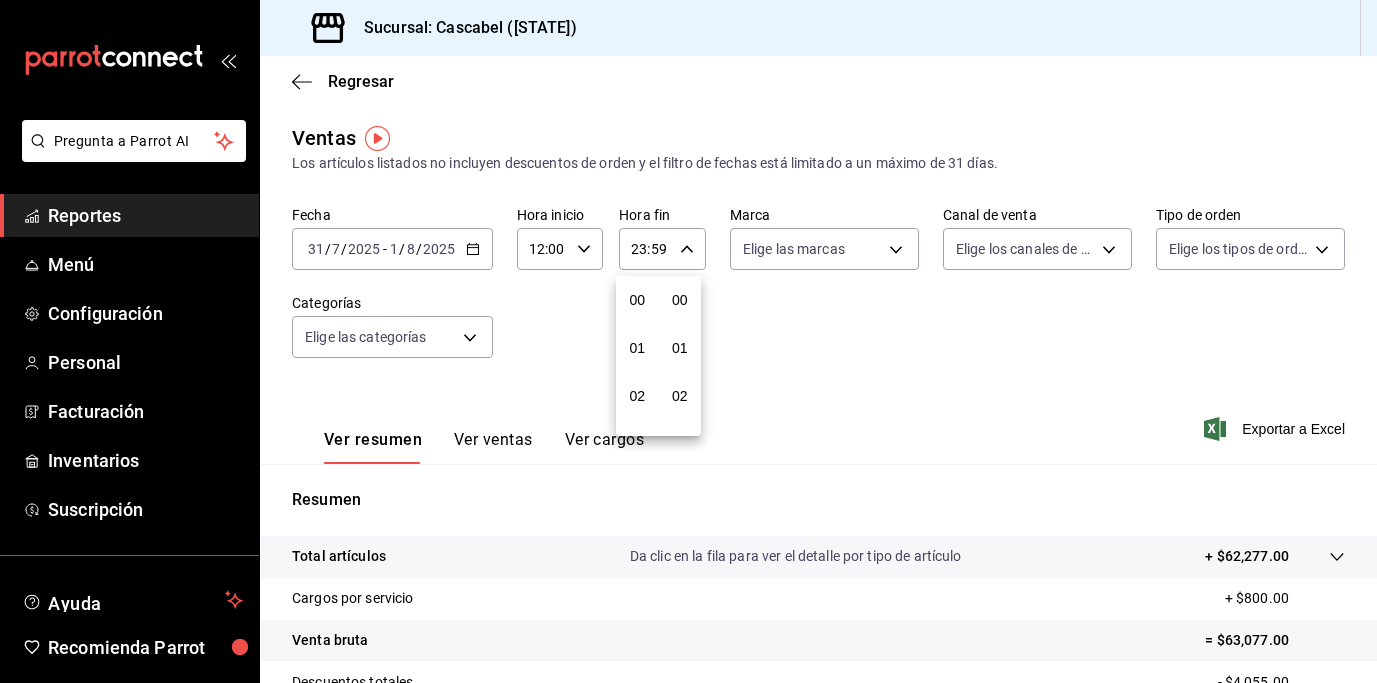 scroll, scrollTop: 992, scrollLeft: 0, axis: vertical 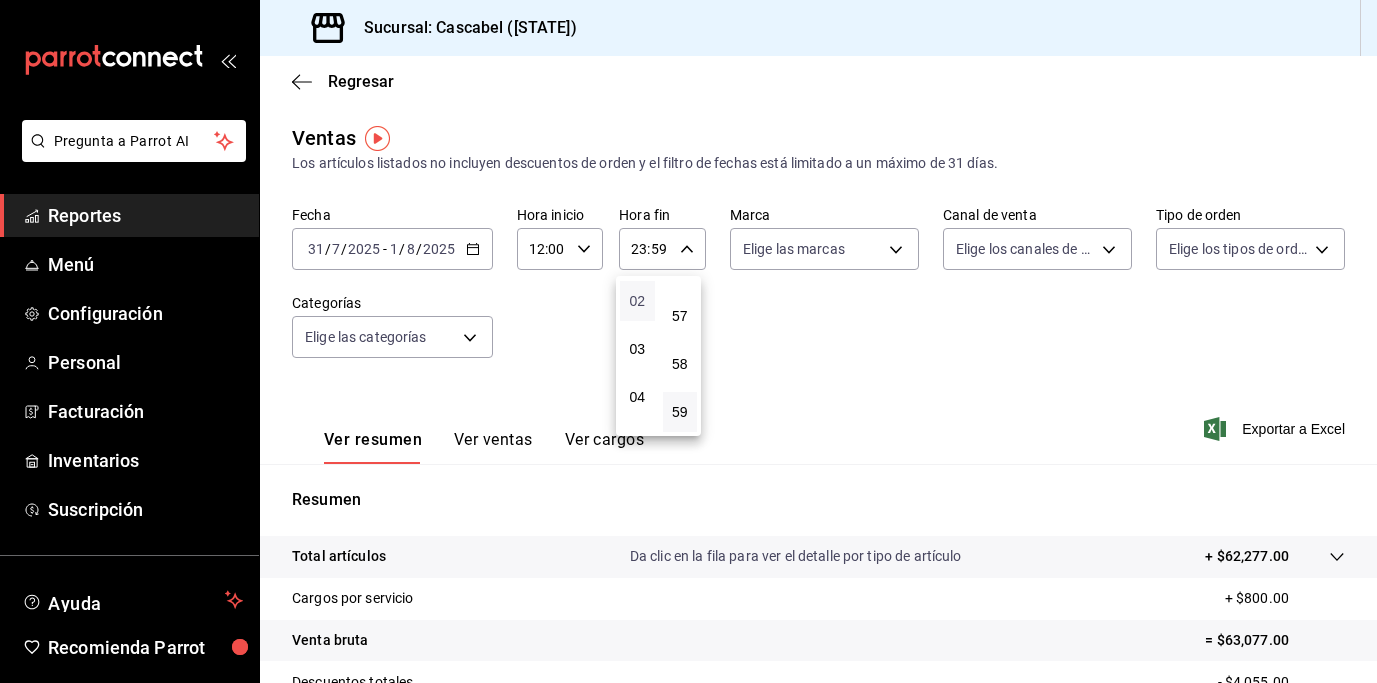 click on "02" at bounding box center (637, 301) 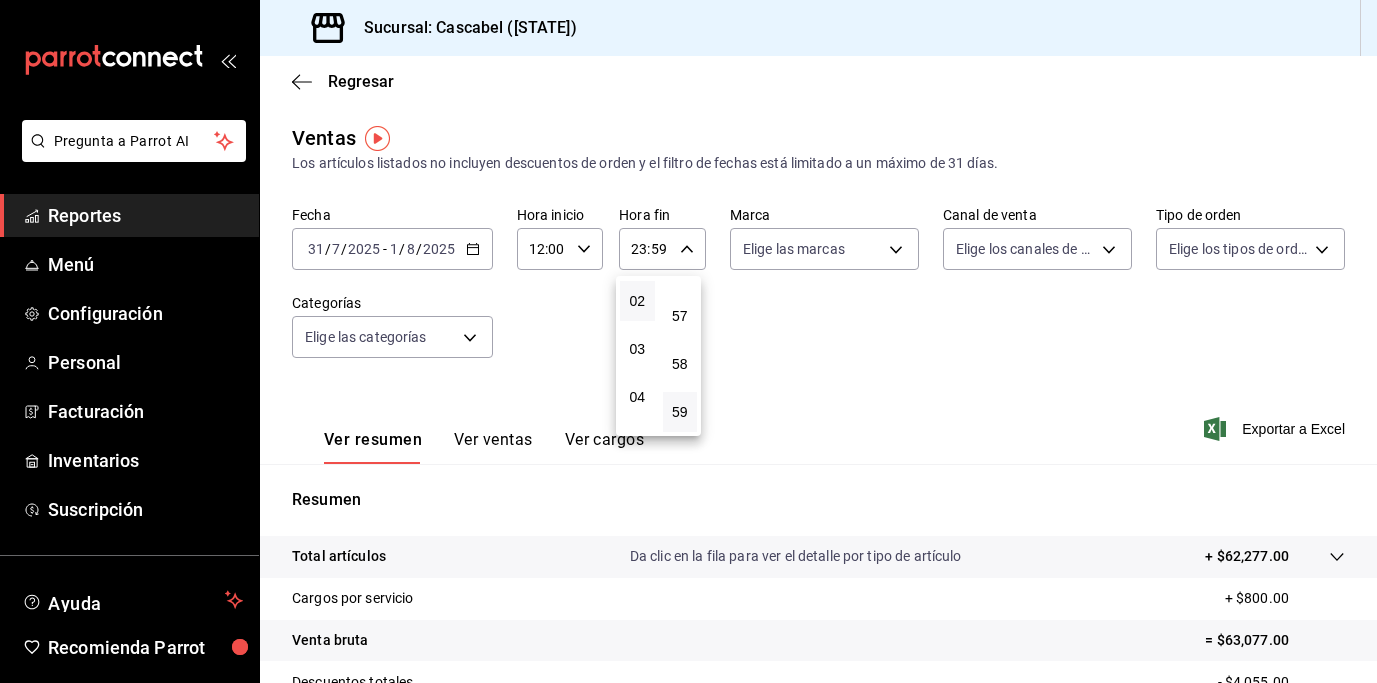 type on "02:59" 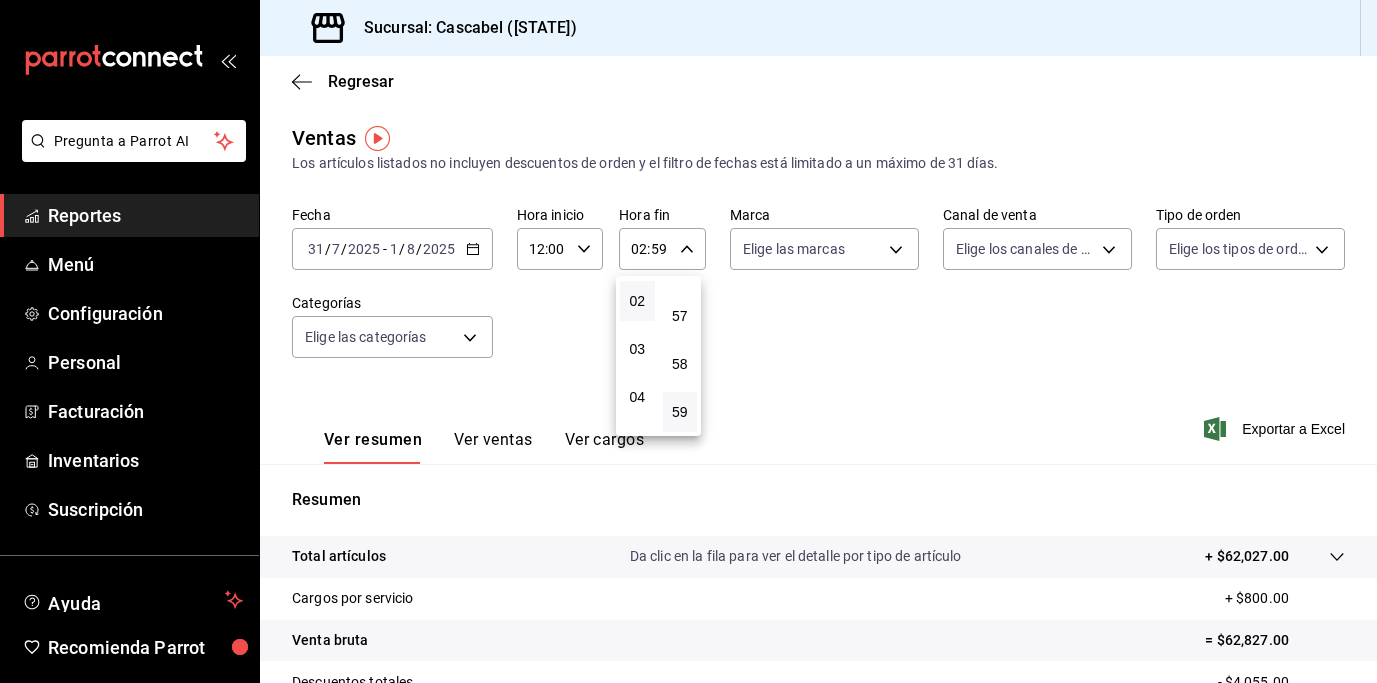click at bounding box center (688, 341) 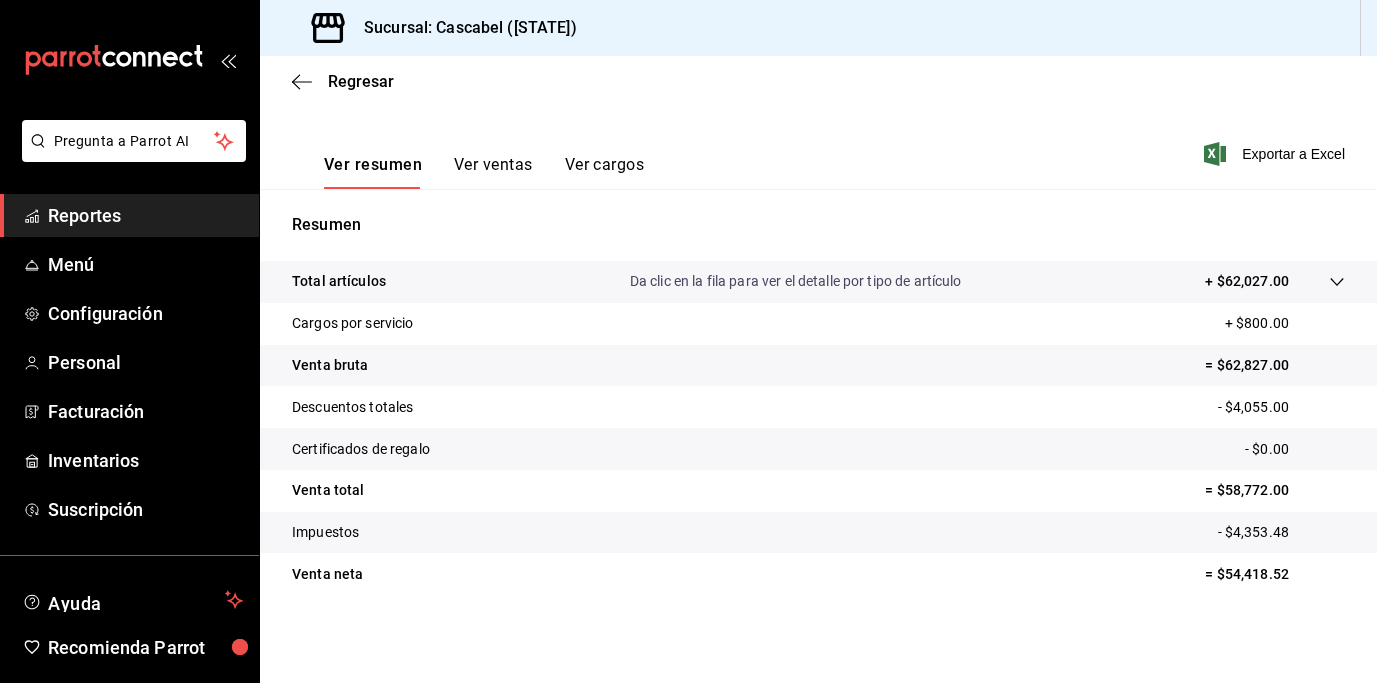 scroll, scrollTop: 275, scrollLeft: 0, axis: vertical 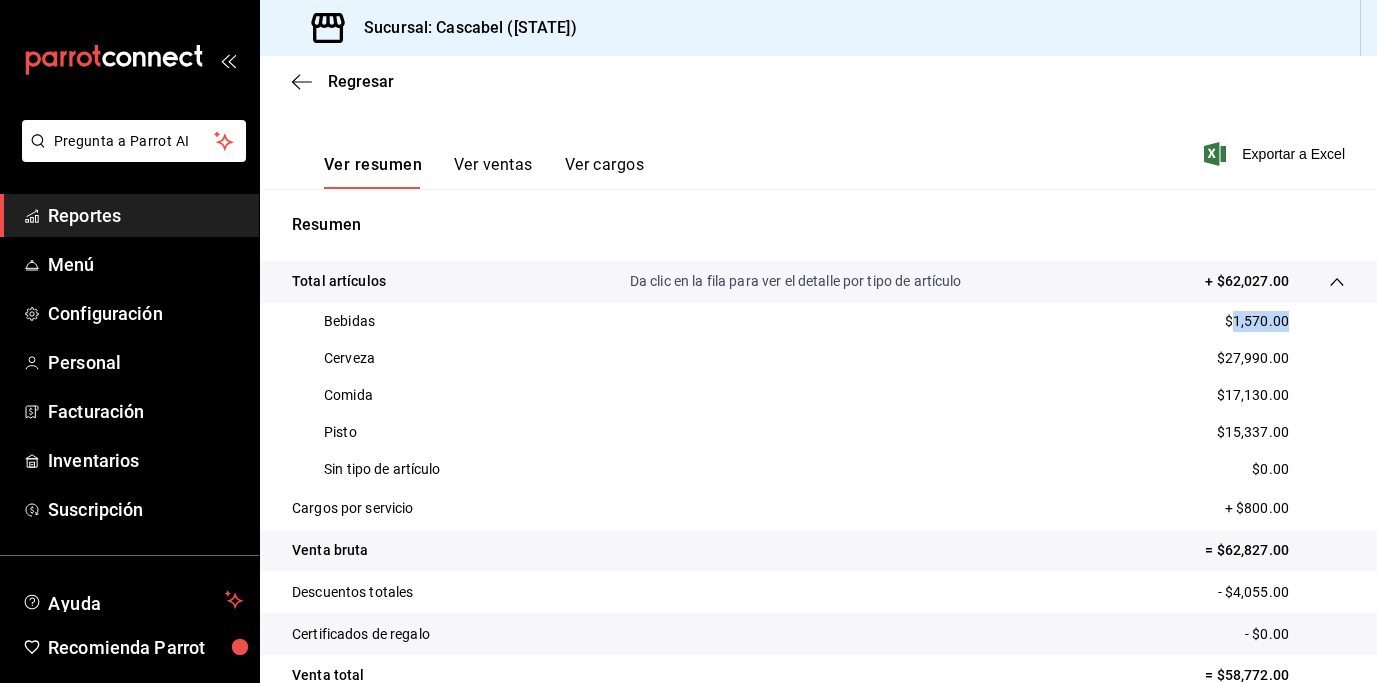 drag, startPoint x: 1280, startPoint y: 319, endPoint x: 1223, endPoint y: 323, distance: 57.14018 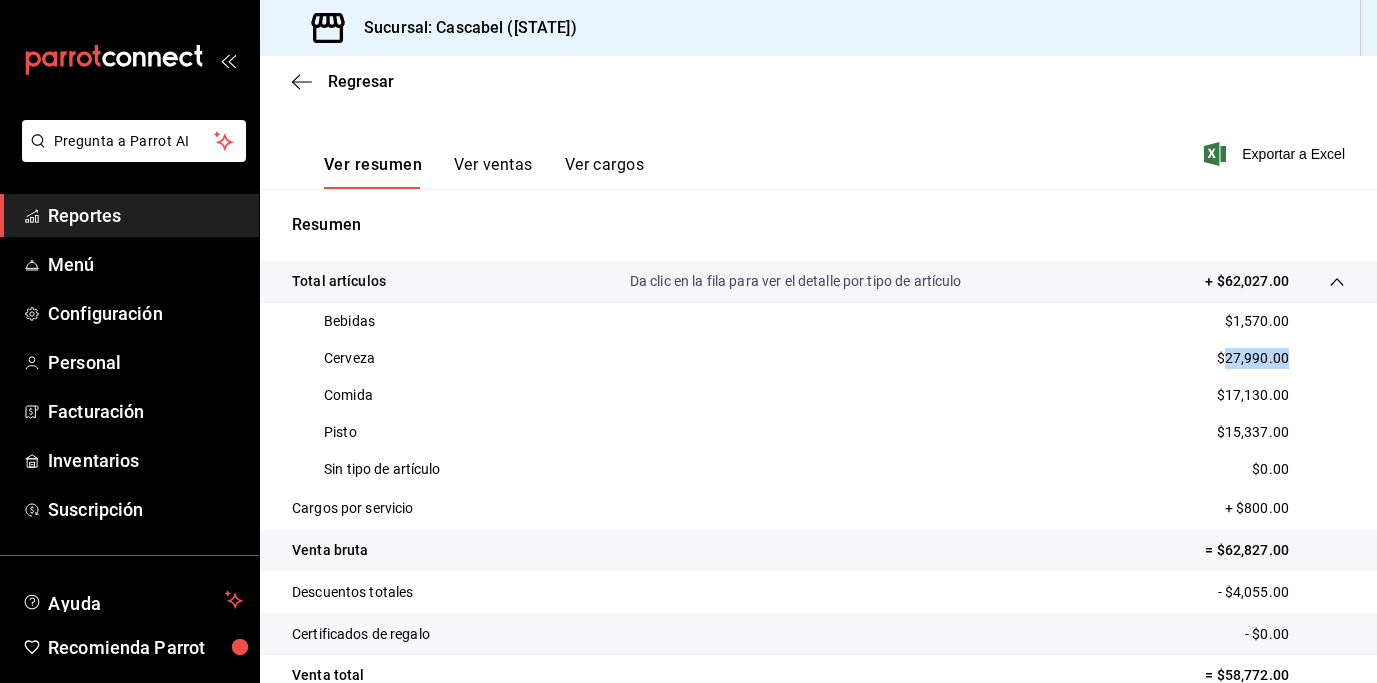 drag, startPoint x: 1275, startPoint y: 355, endPoint x: 1214, endPoint y: 362, distance: 61.400326 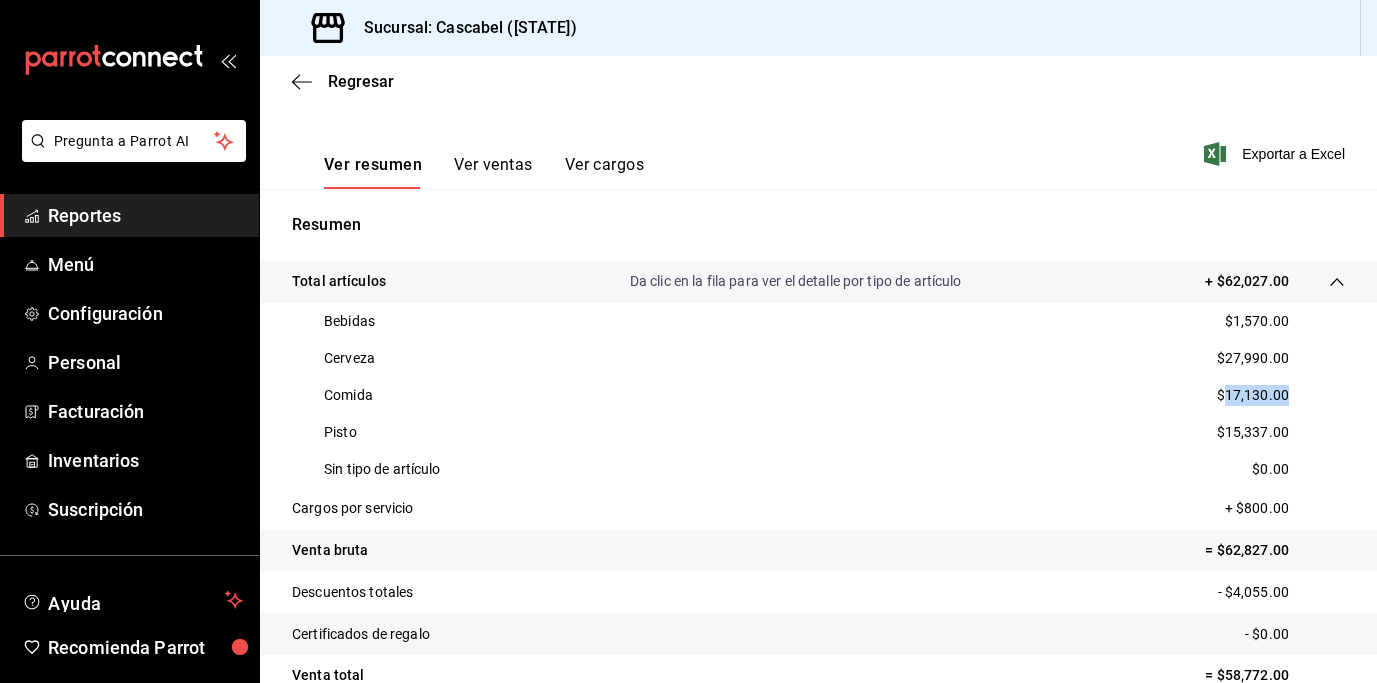 drag, startPoint x: 1288, startPoint y: 395, endPoint x: 1212, endPoint y: 398, distance: 76.05919 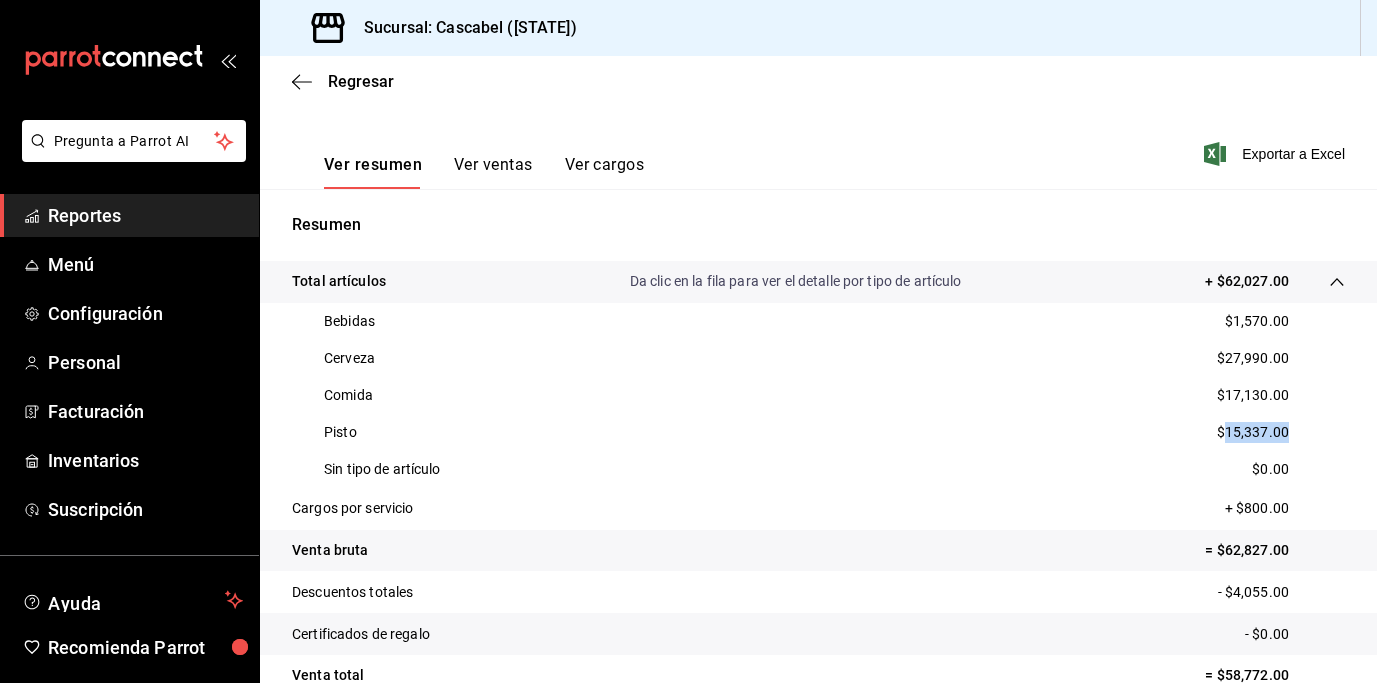 drag, startPoint x: 1282, startPoint y: 432, endPoint x: 1214, endPoint y: 433, distance: 68.007355 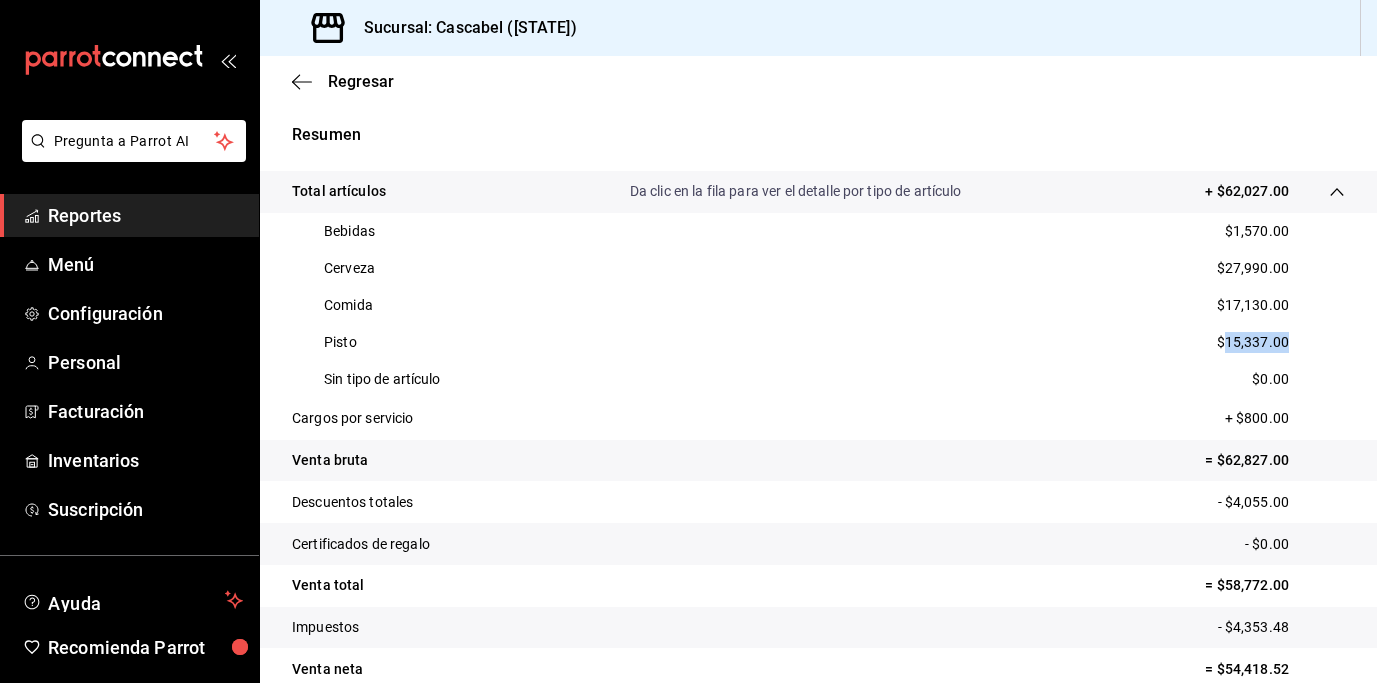 scroll, scrollTop: 365, scrollLeft: 0, axis: vertical 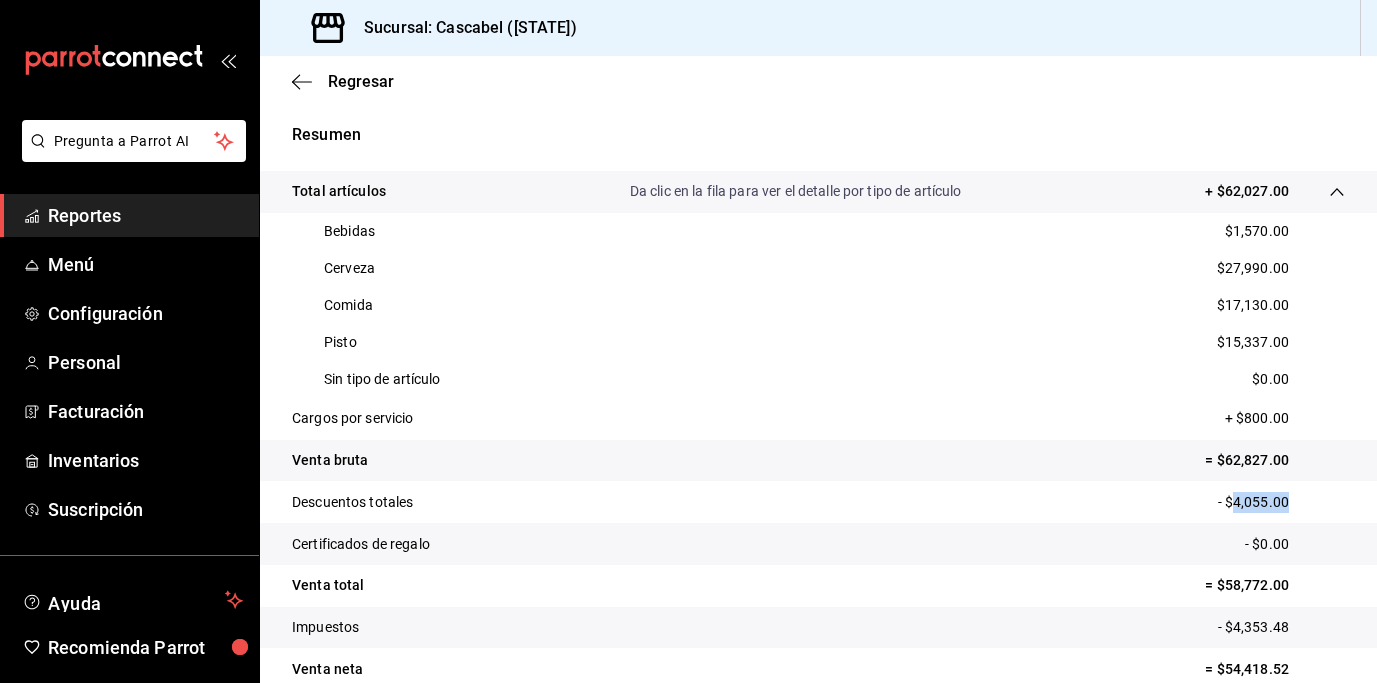 drag, startPoint x: 1251, startPoint y: 507, endPoint x: 1220, endPoint y: 504, distance: 31.144823 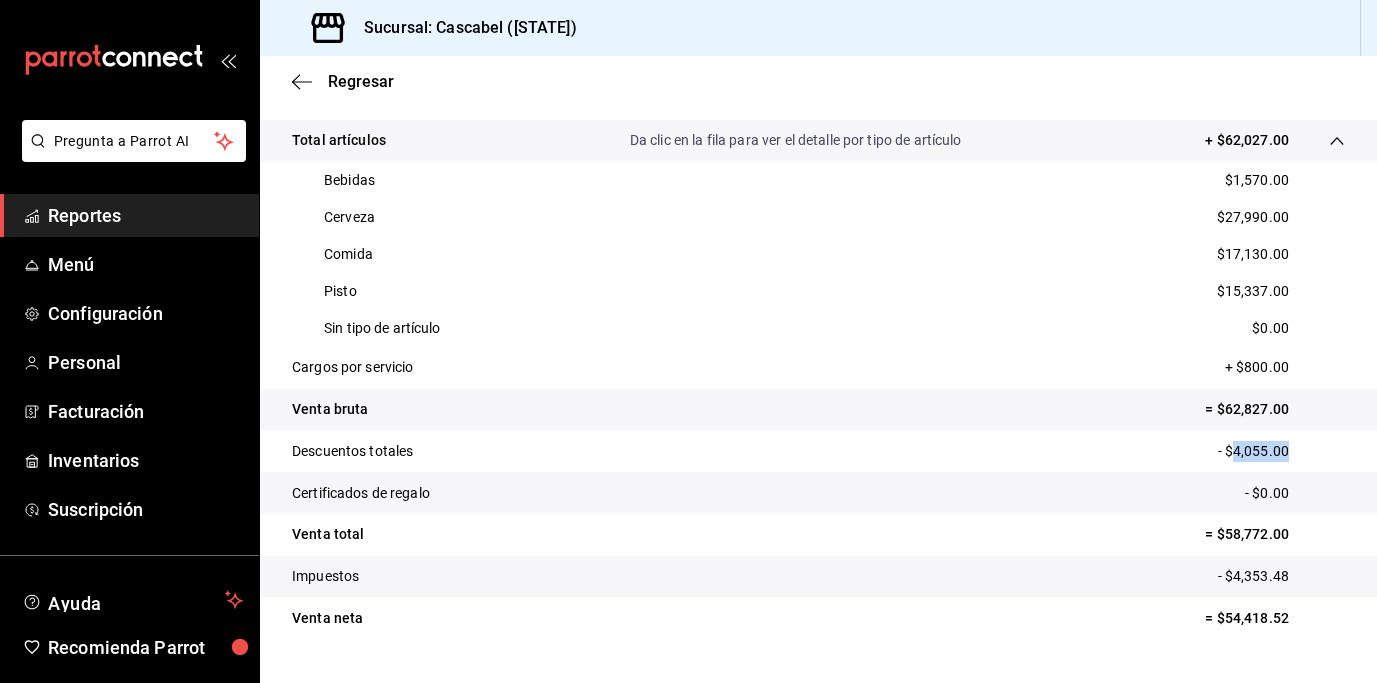 scroll, scrollTop: 6, scrollLeft: 0, axis: vertical 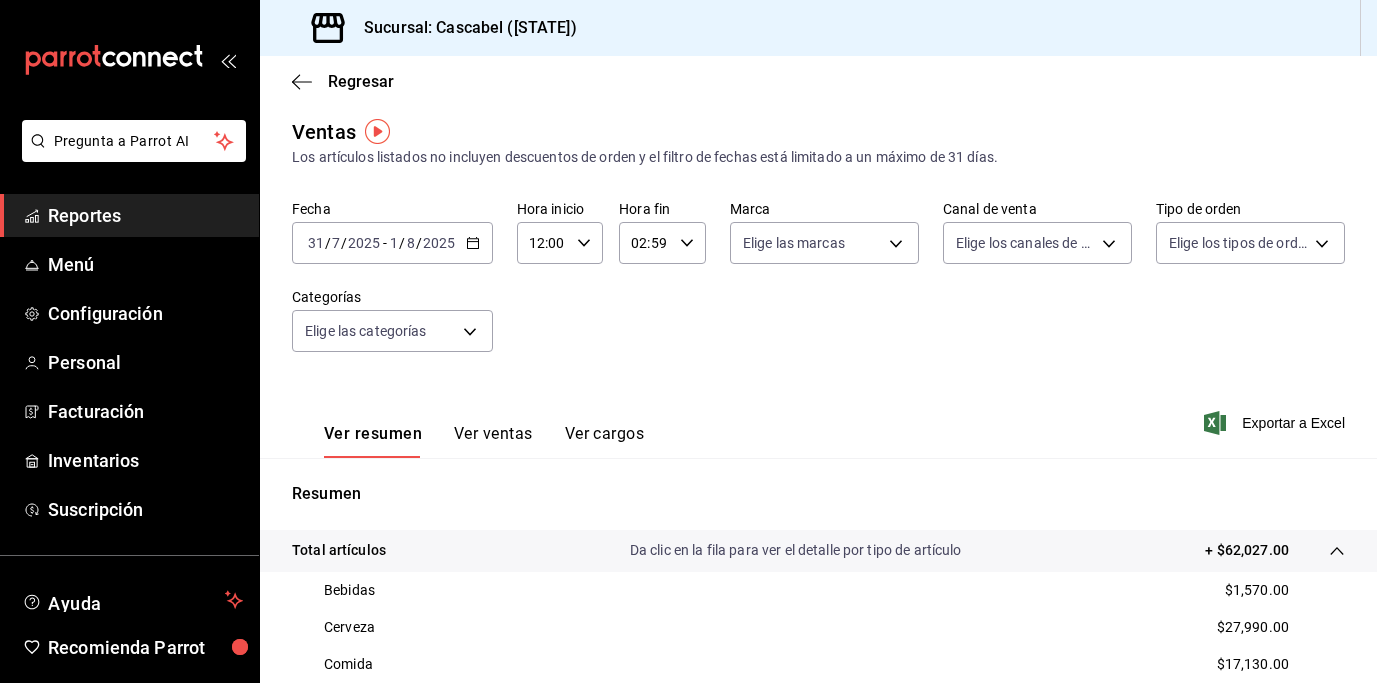 click on "Ver ventas" at bounding box center (493, 441) 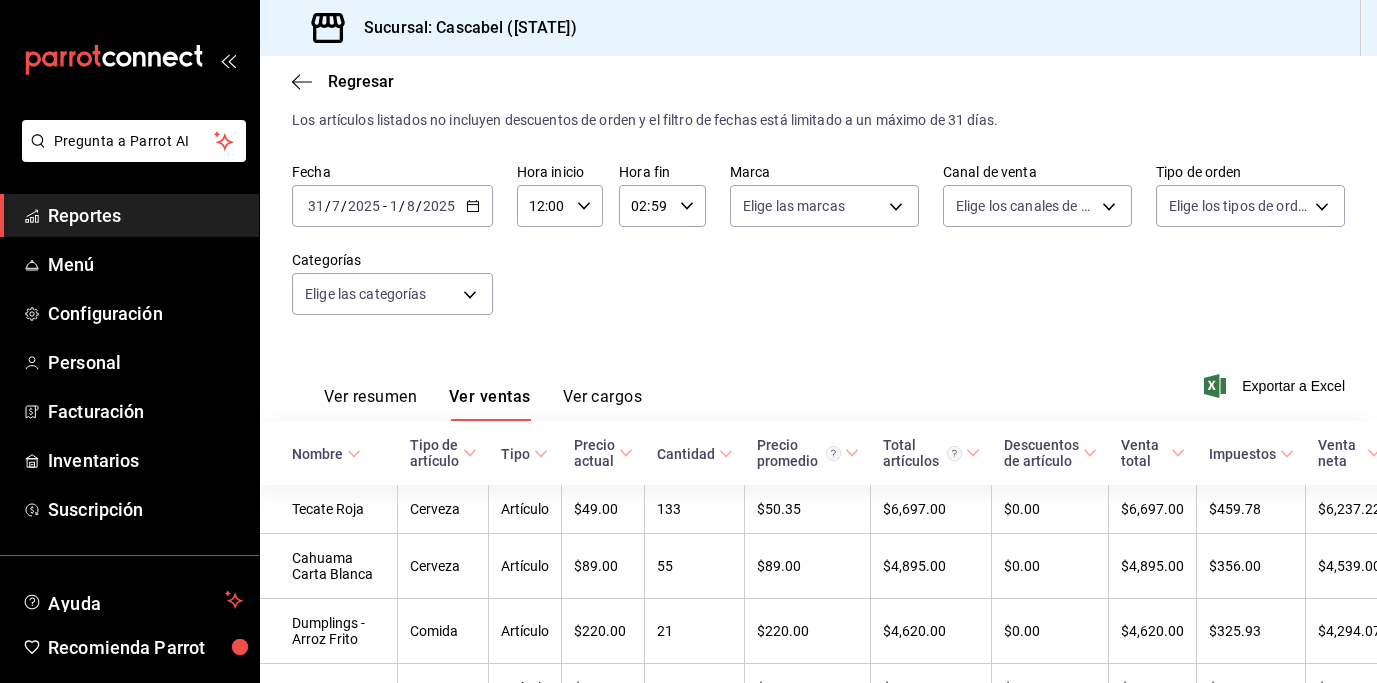scroll, scrollTop: 147, scrollLeft: 0, axis: vertical 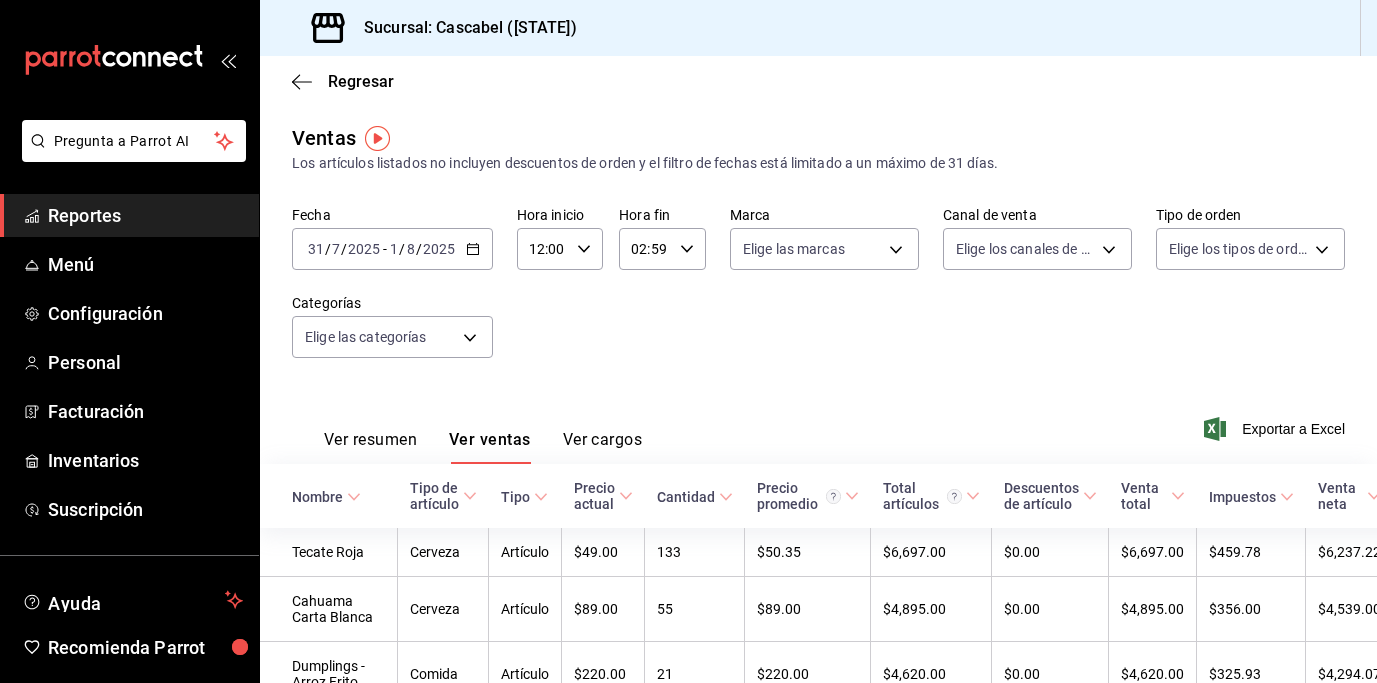 click 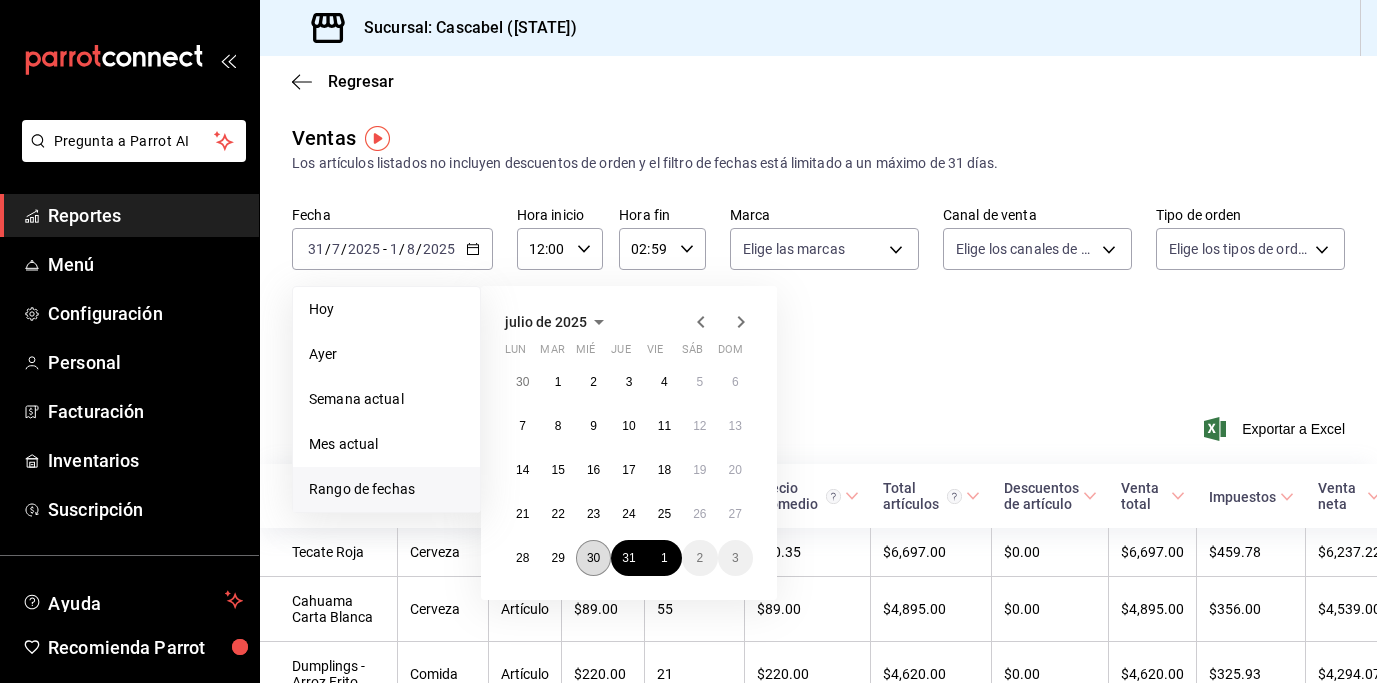click on "30" at bounding box center [593, 558] 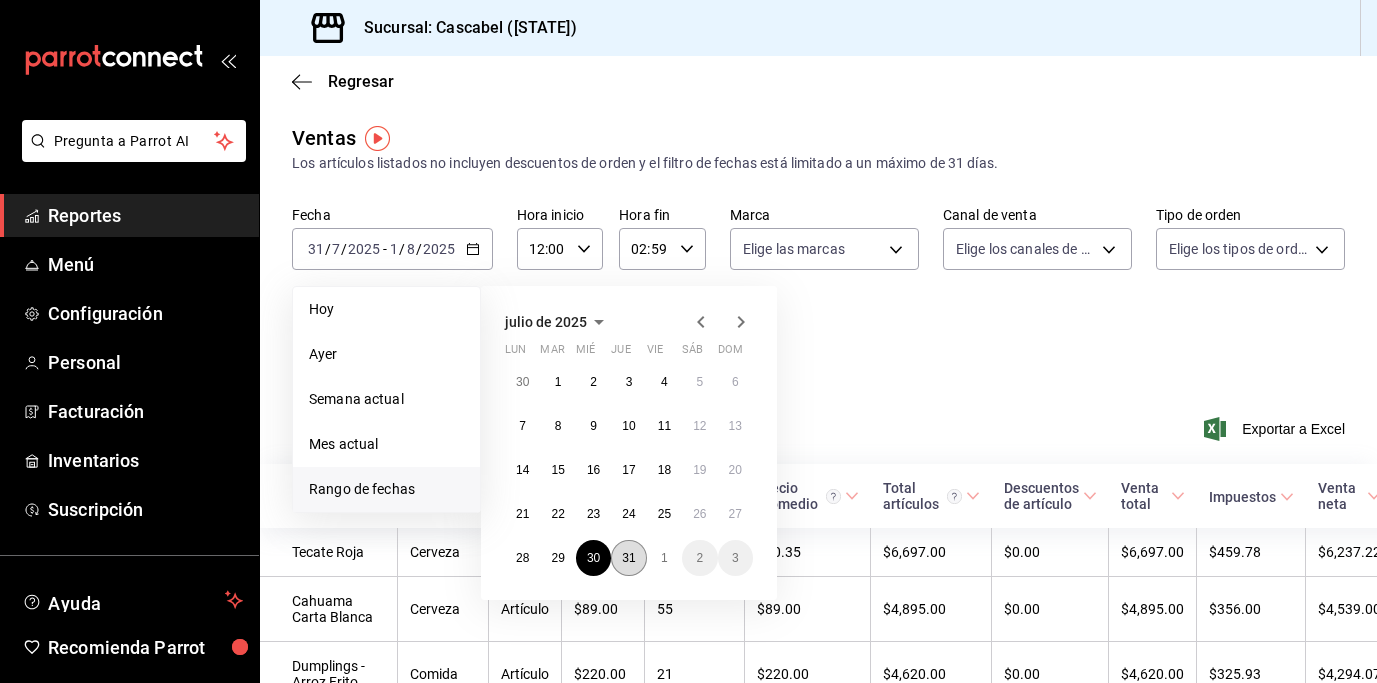 click on "31" at bounding box center (628, 558) 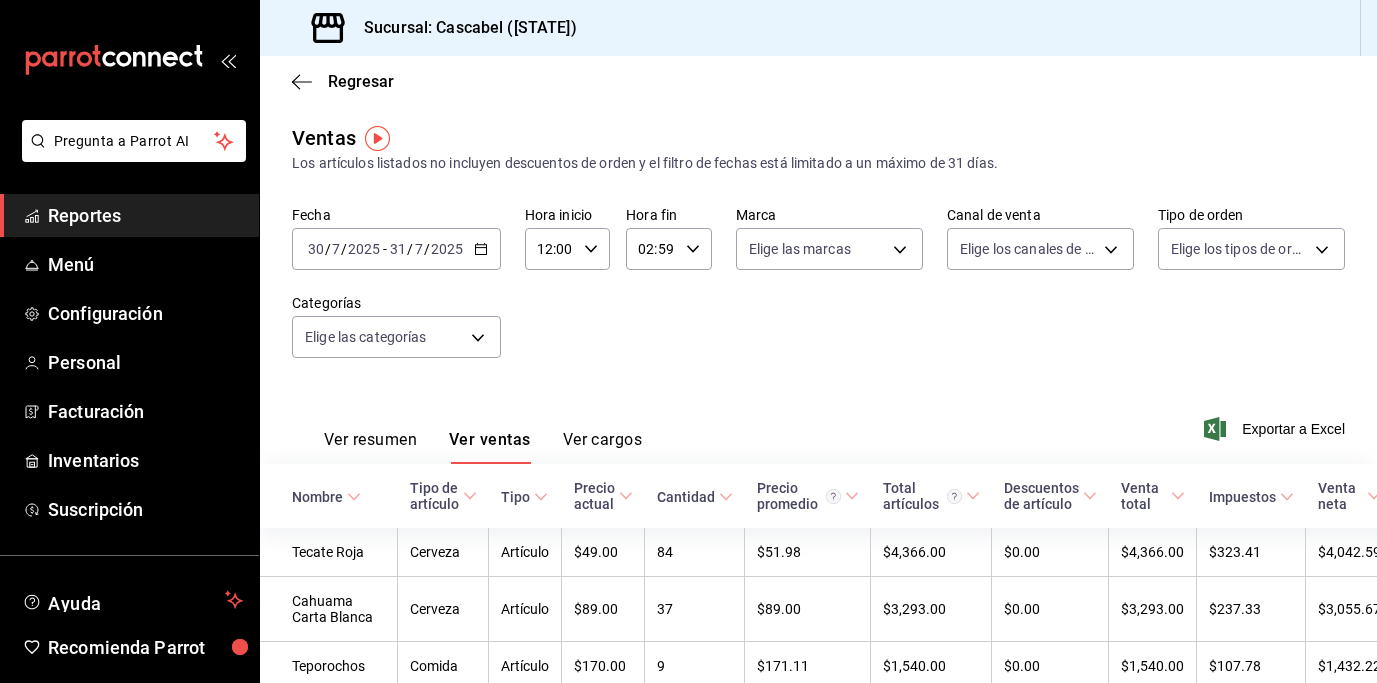 click on "[TIME] Hora inicio" at bounding box center (568, 249) 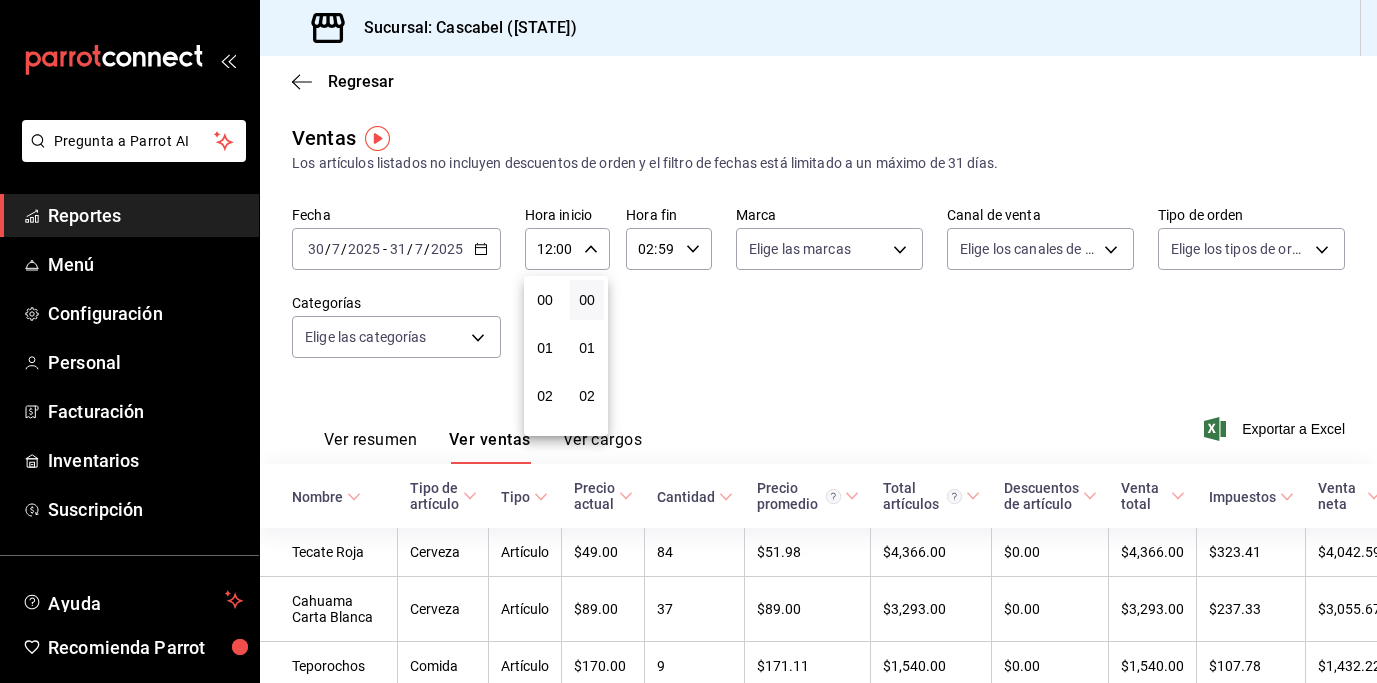 scroll, scrollTop: 576, scrollLeft: 0, axis: vertical 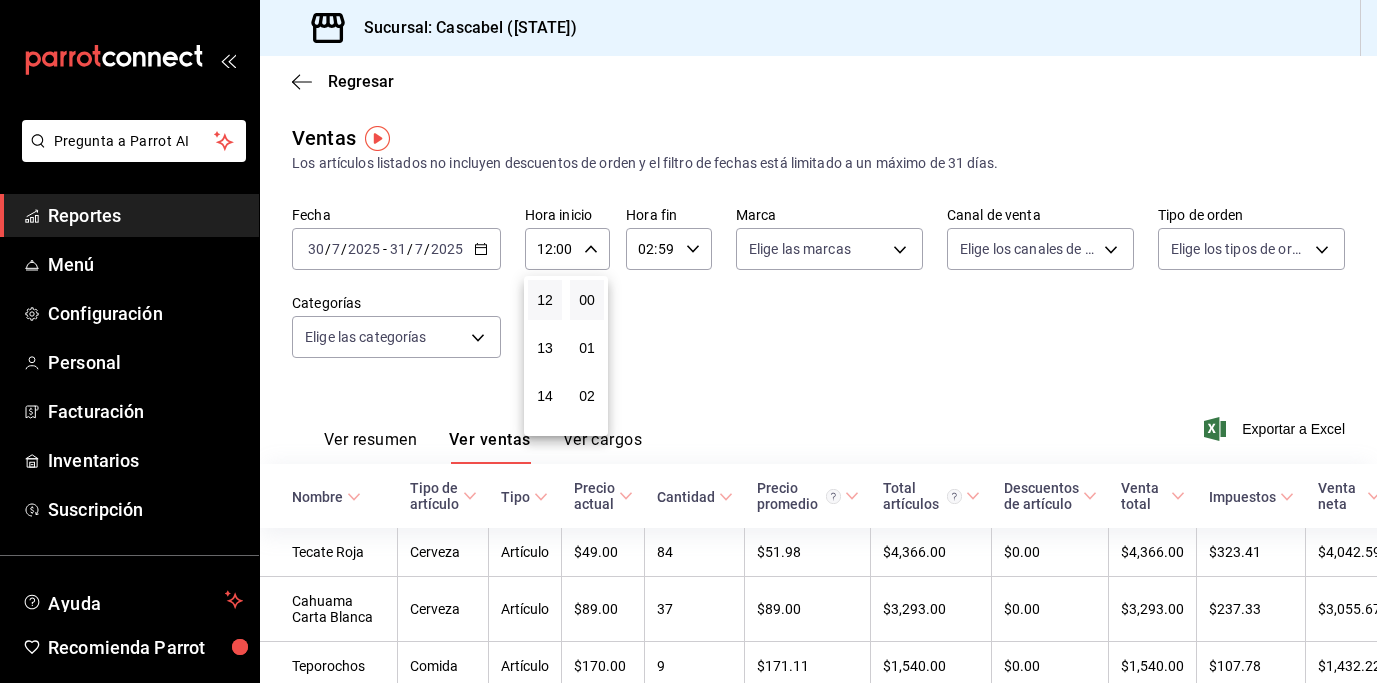 click at bounding box center (688, 341) 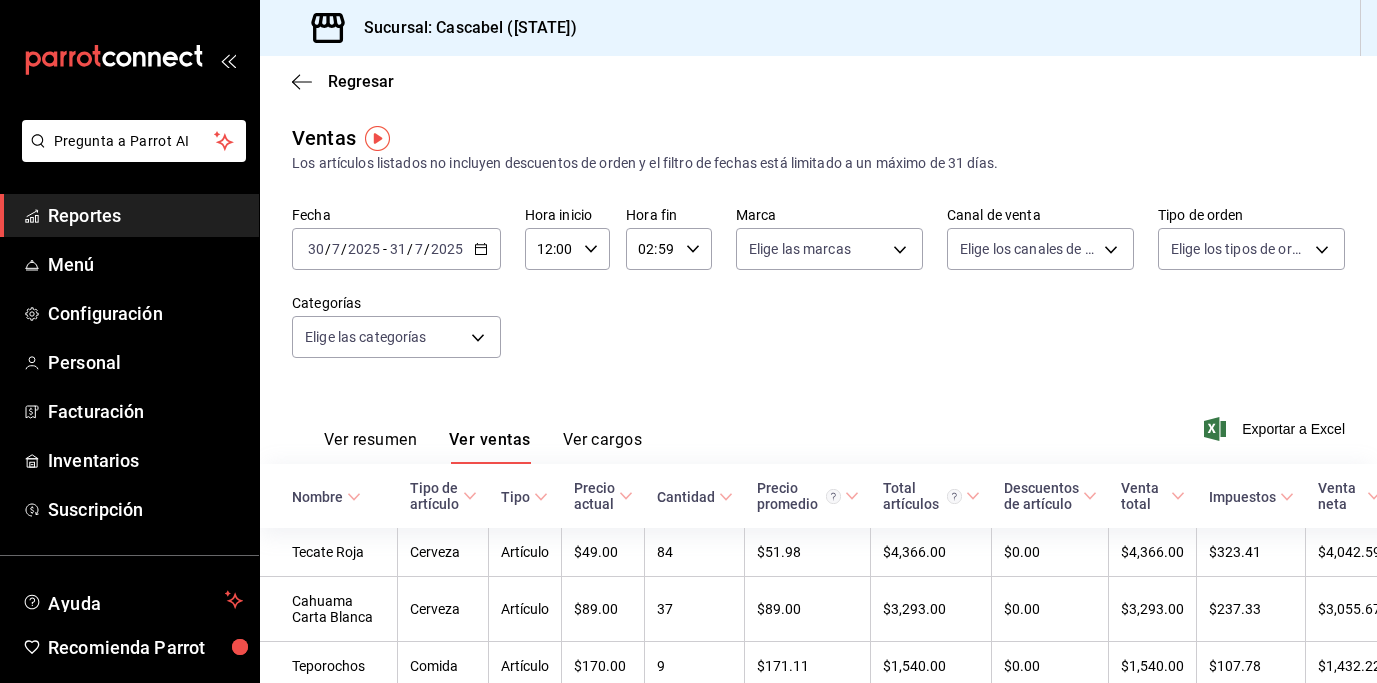 click on "Ver resumen" at bounding box center (370, 447) 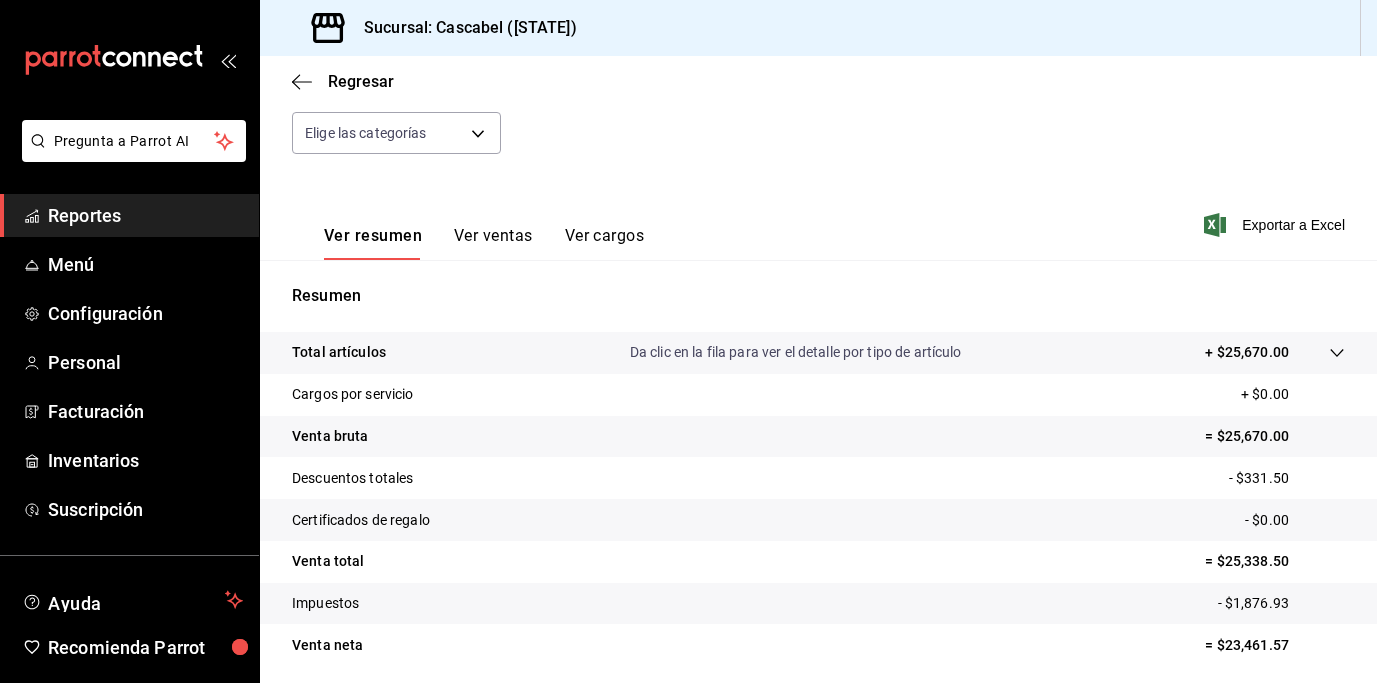 scroll, scrollTop: 223, scrollLeft: 0, axis: vertical 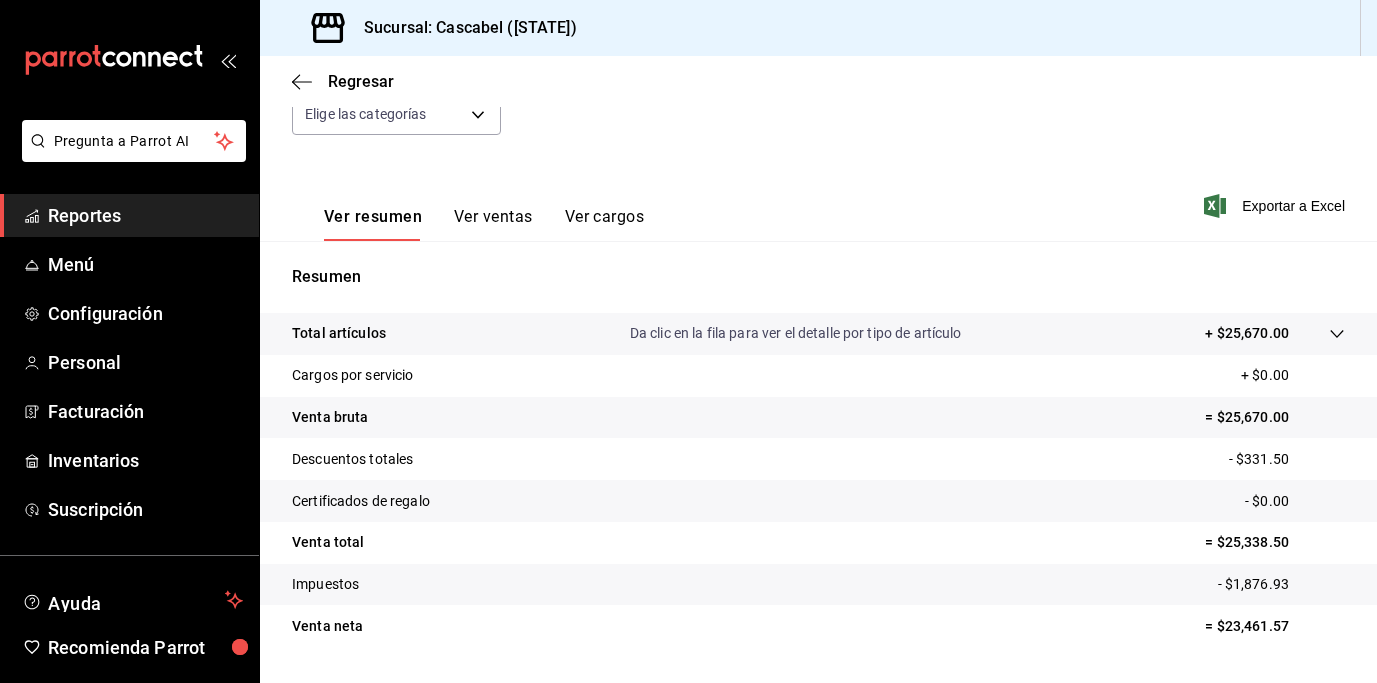 click 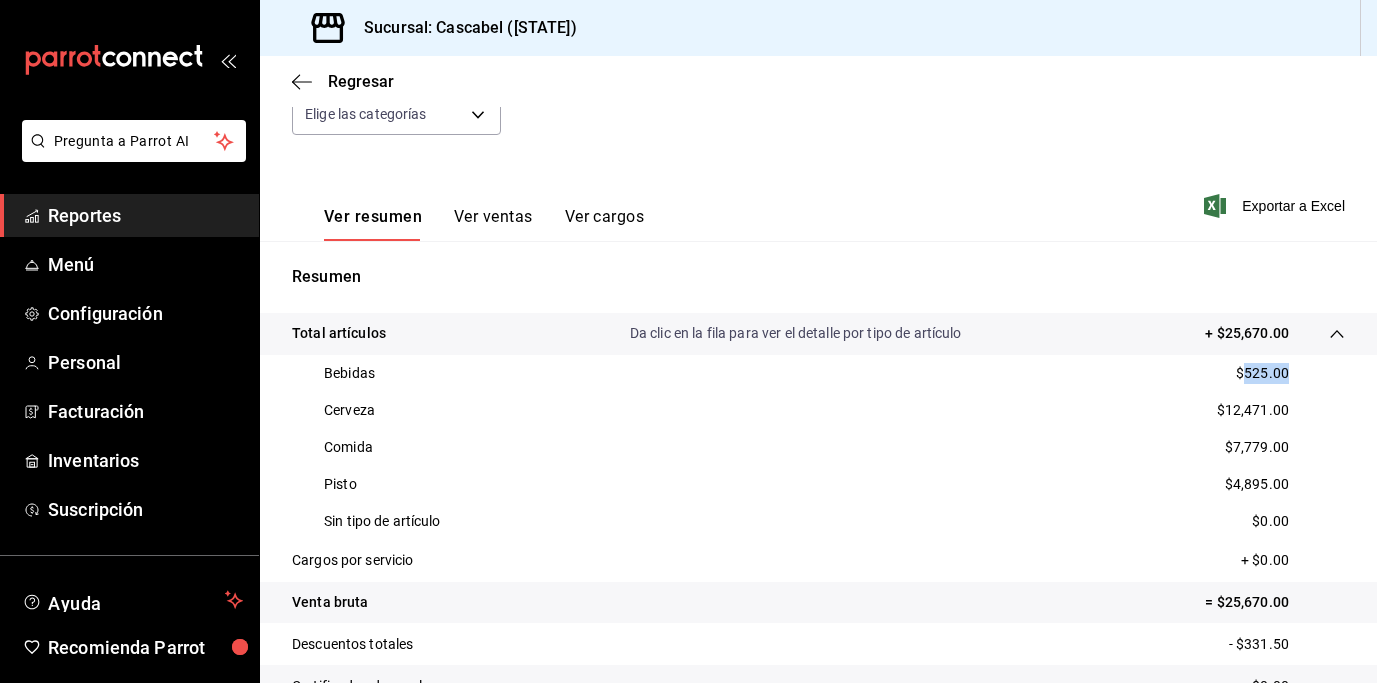 drag, startPoint x: 1286, startPoint y: 375, endPoint x: 1231, endPoint y: 374, distance: 55.00909 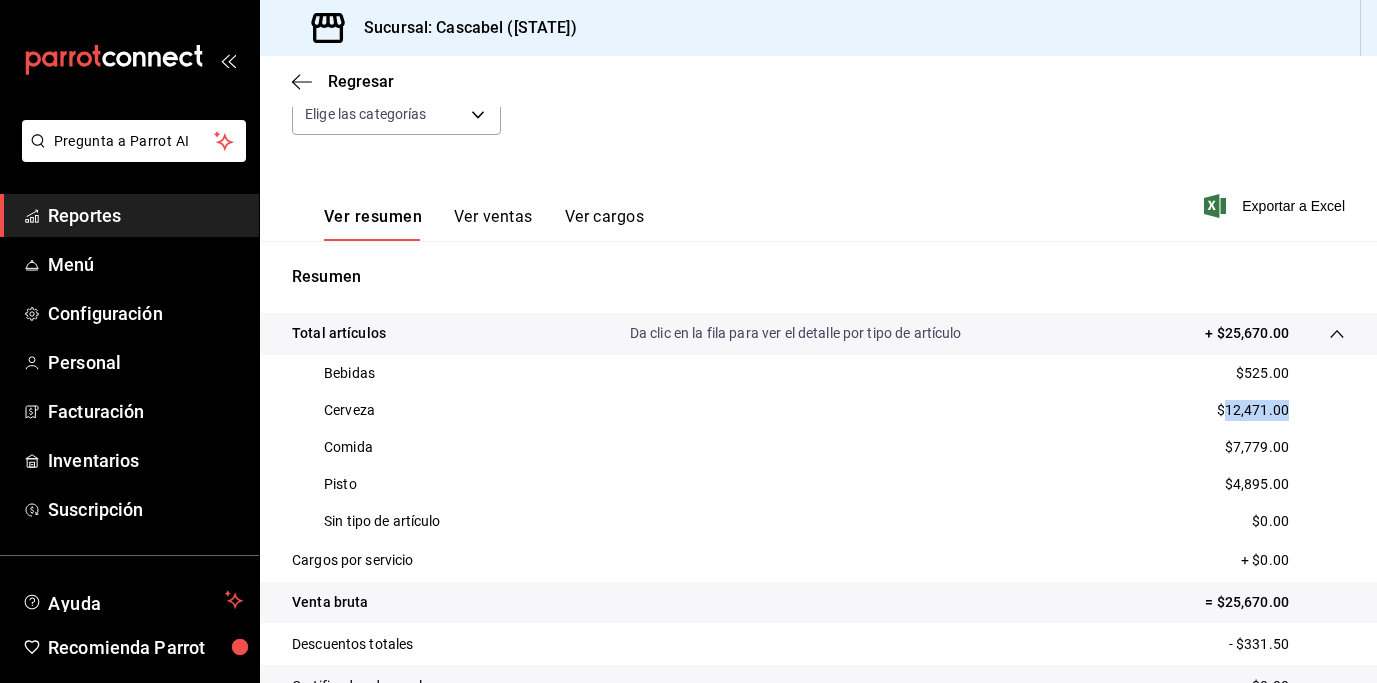 drag, startPoint x: 1215, startPoint y: 411, endPoint x: 1275, endPoint y: 409, distance: 60.033325 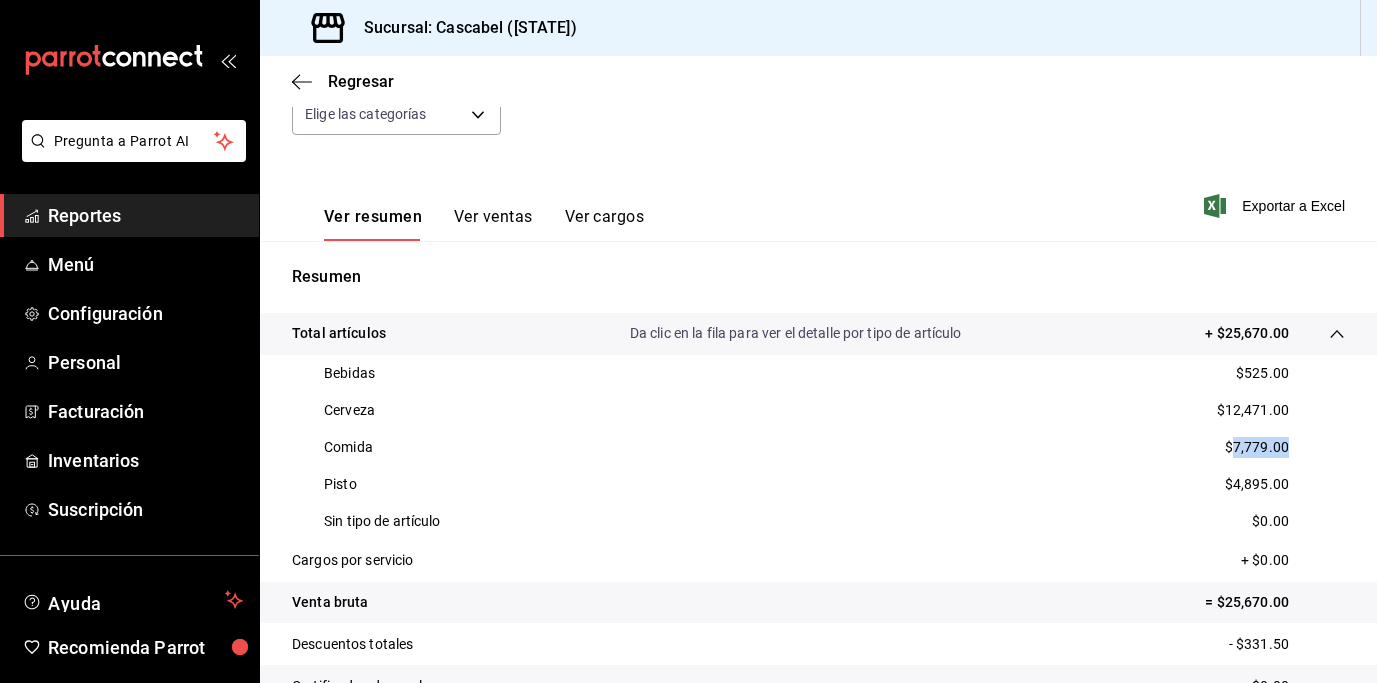 drag, startPoint x: 1226, startPoint y: 449, endPoint x: 1272, endPoint y: 448, distance: 46.010868 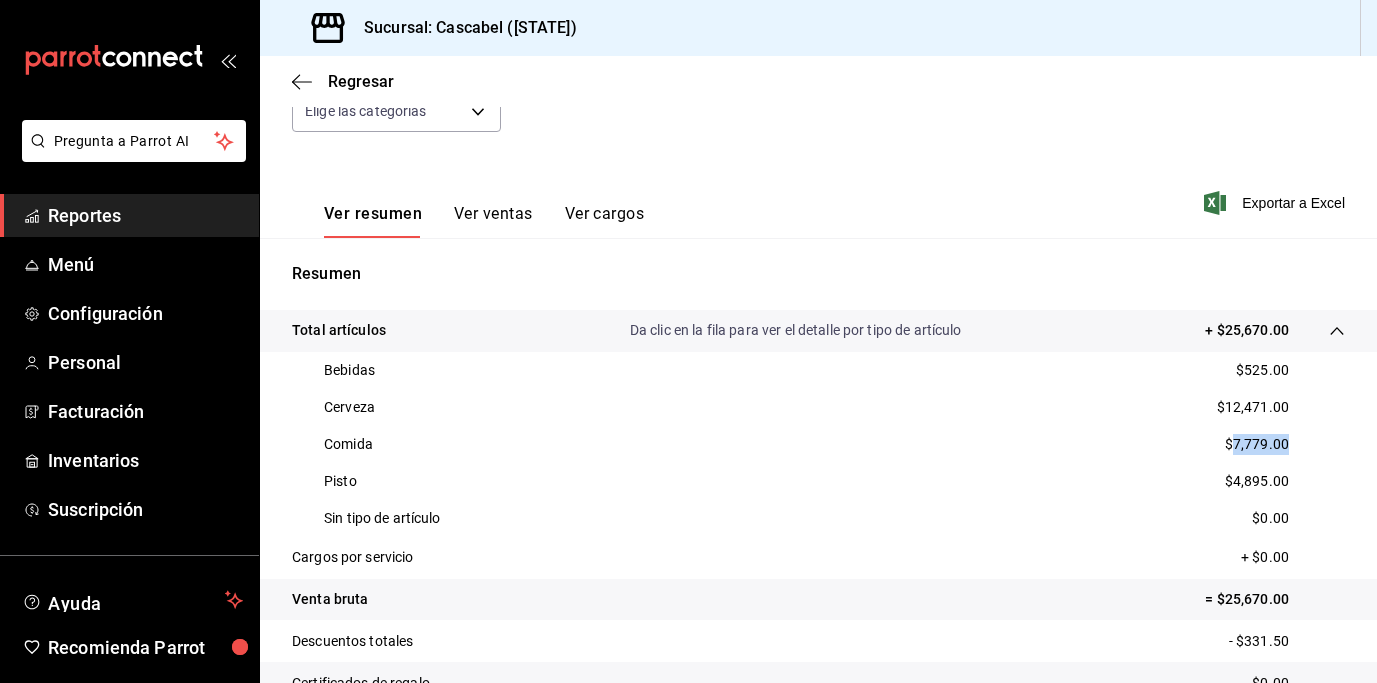 scroll, scrollTop: 227, scrollLeft: 0, axis: vertical 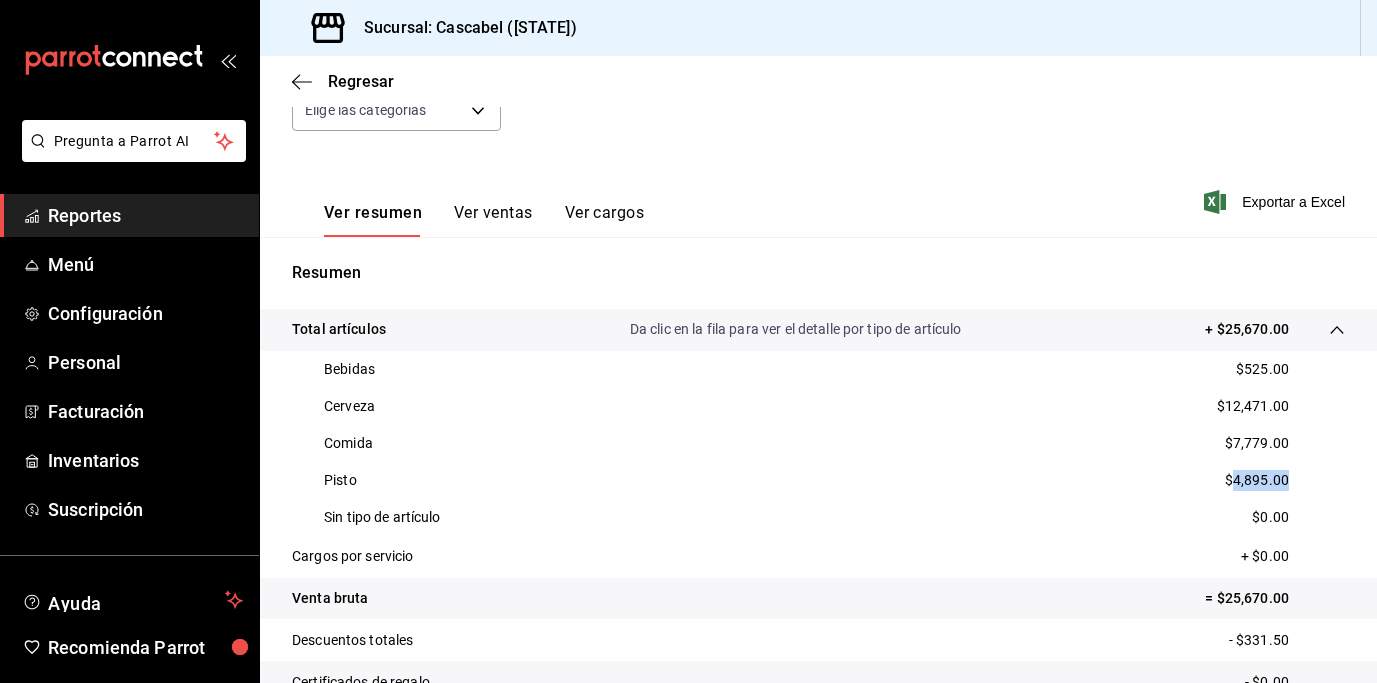 drag, startPoint x: 1278, startPoint y: 481, endPoint x: 1222, endPoint y: 479, distance: 56.0357 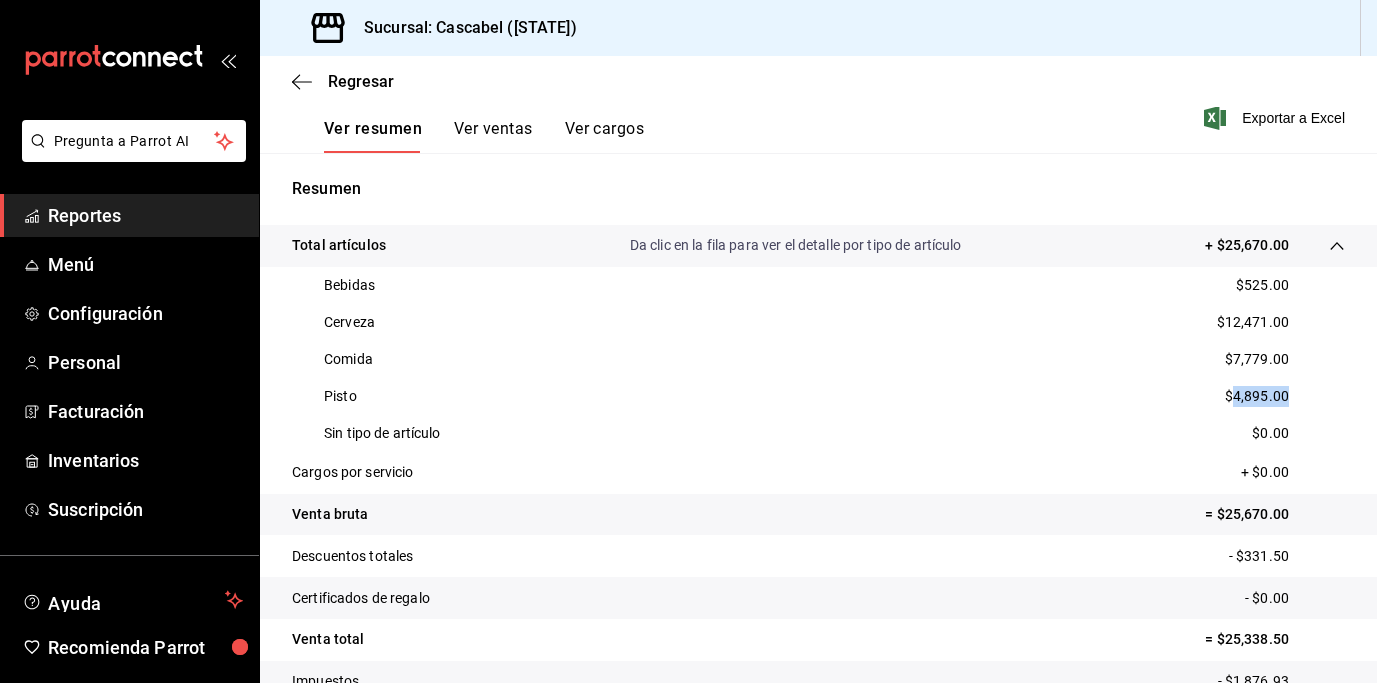 scroll, scrollTop: 312, scrollLeft: 0, axis: vertical 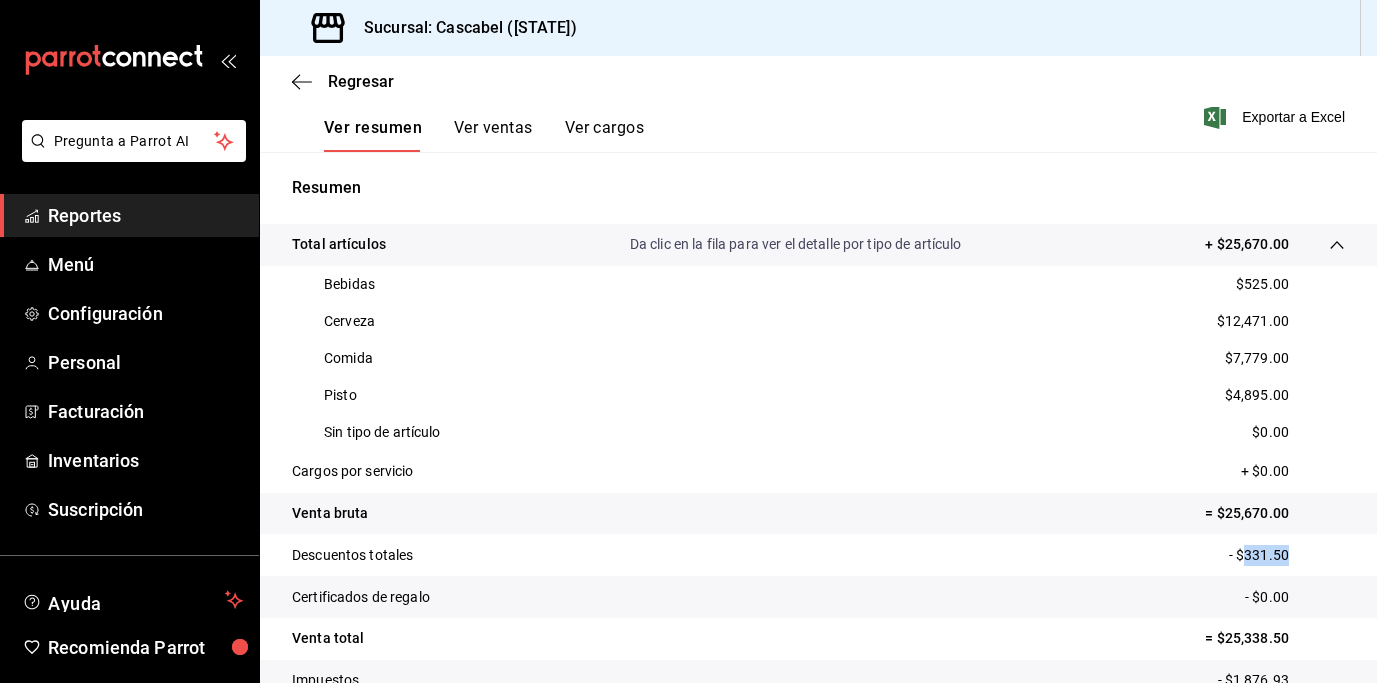 drag, startPoint x: 1287, startPoint y: 555, endPoint x: 1229, endPoint y: 553, distance: 58.034473 